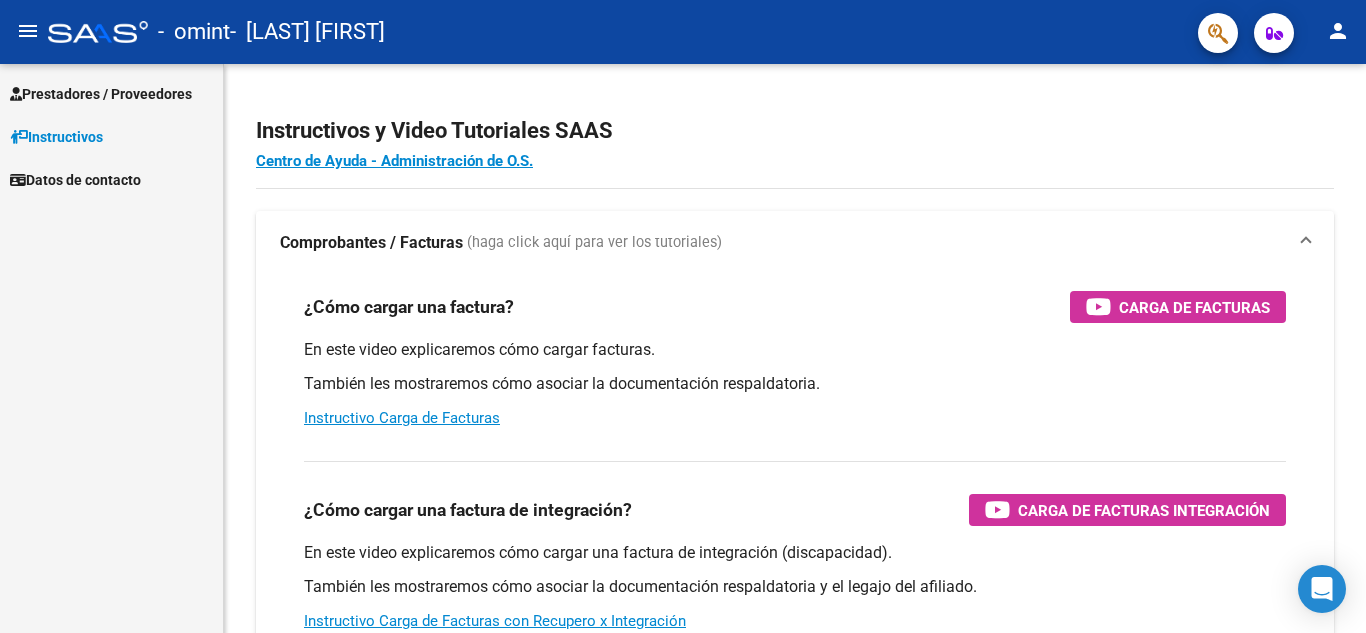 scroll, scrollTop: 0, scrollLeft: 0, axis: both 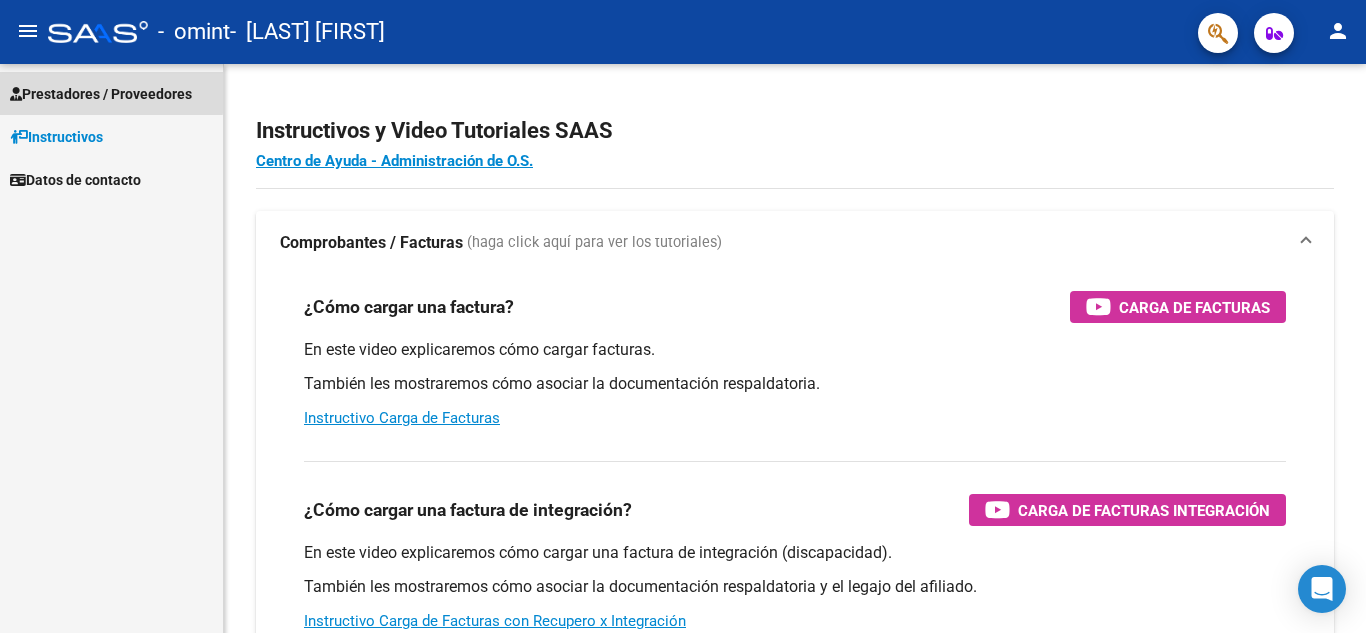 click on "Prestadores / Proveedores" at bounding box center (101, 94) 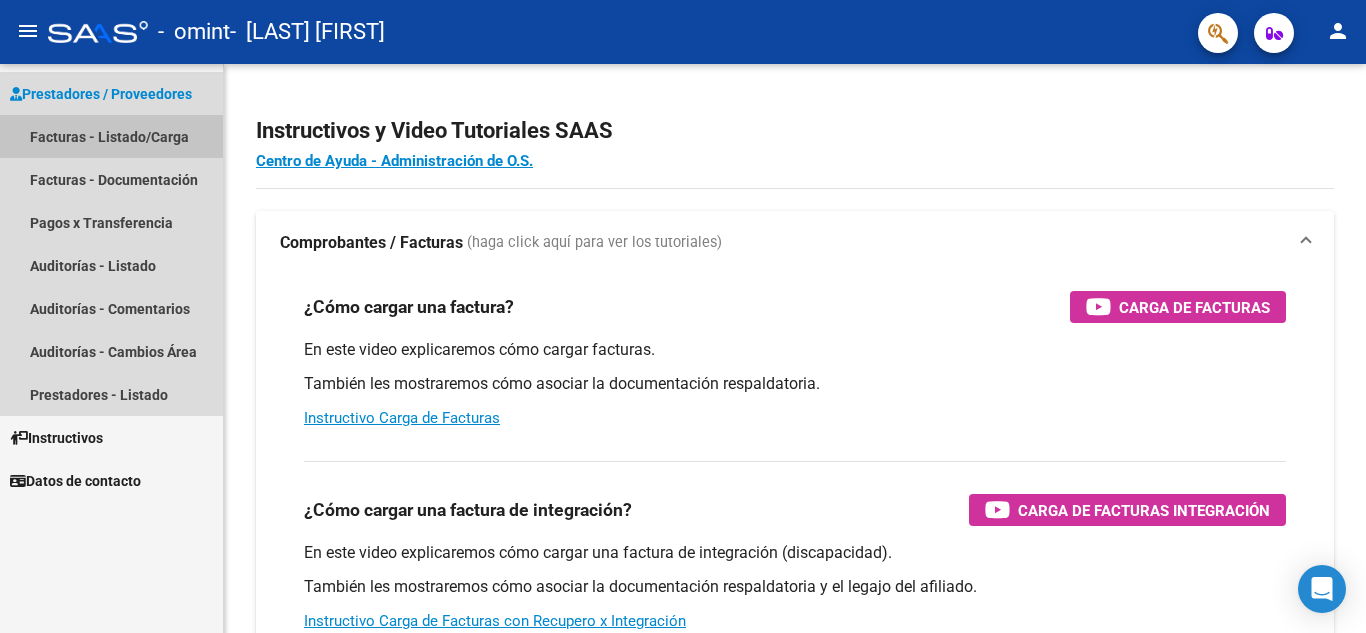 click on "Facturas - Listado/Carga" at bounding box center (111, 136) 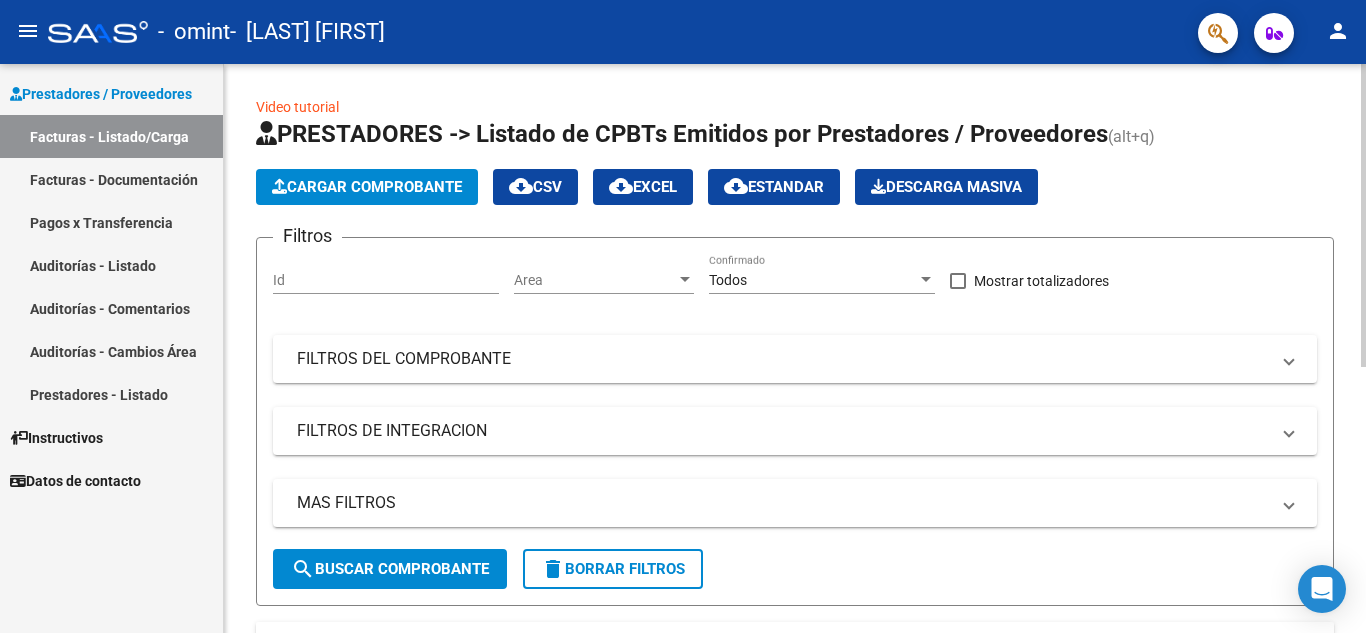 click on "Cargar Comprobante" 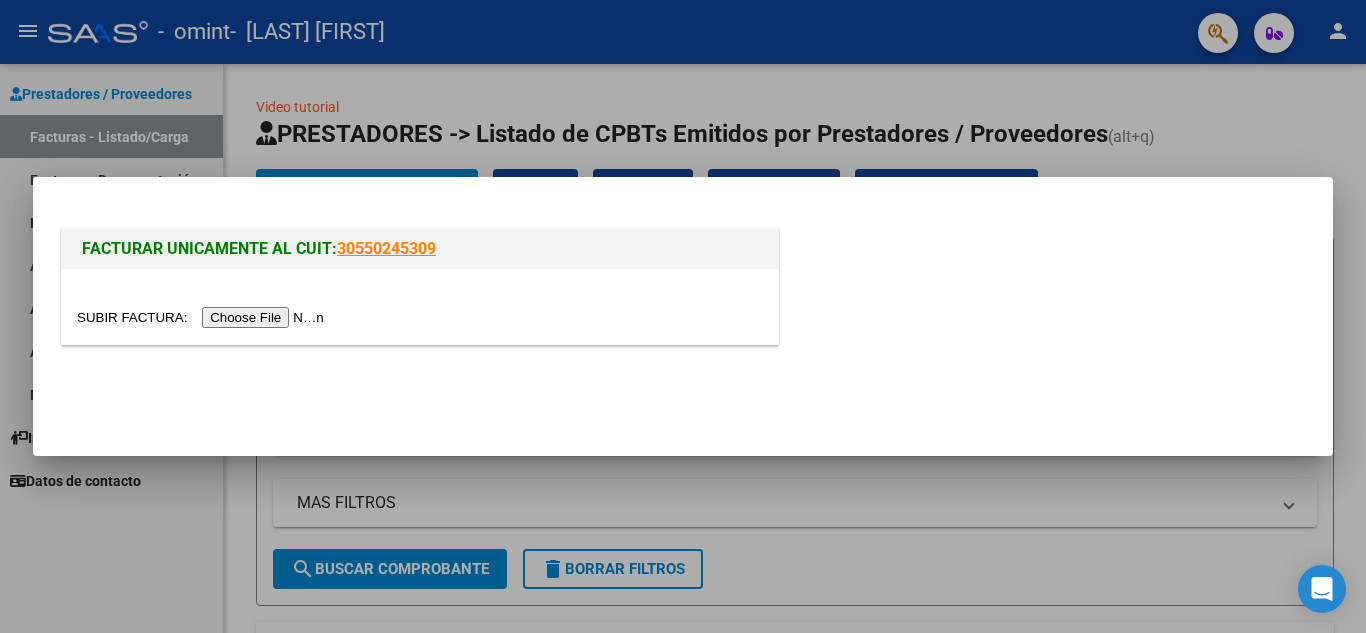 click at bounding box center (203, 317) 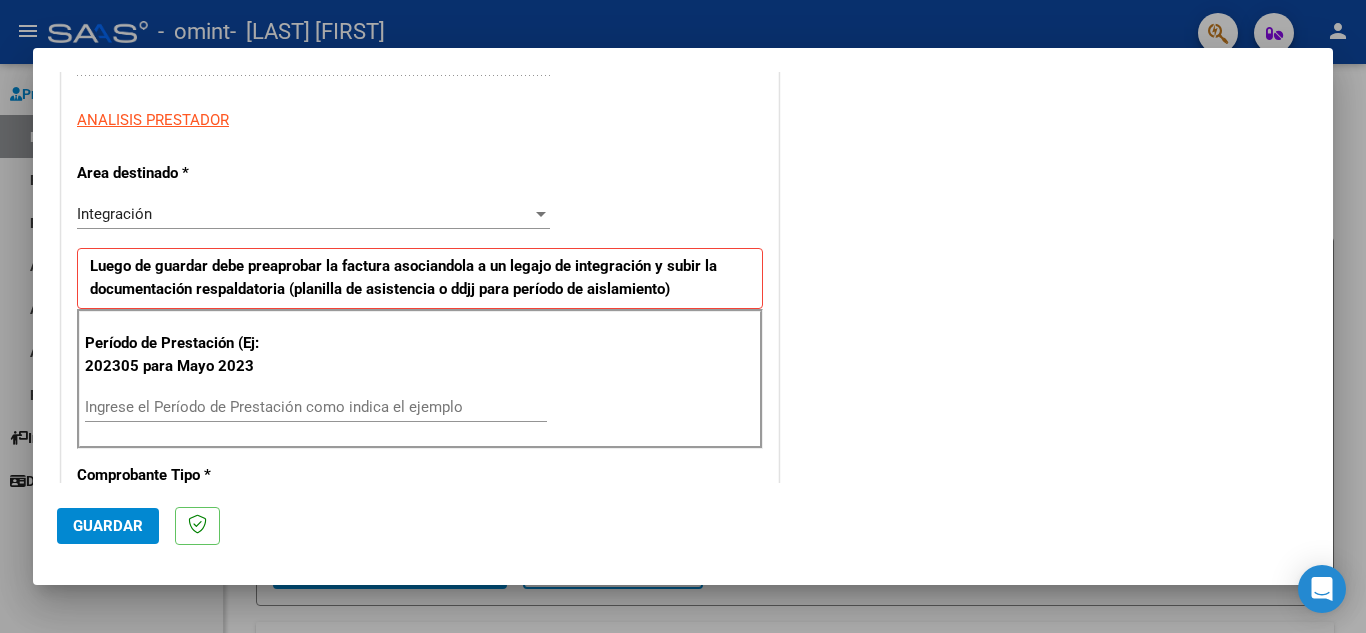 scroll, scrollTop: 339, scrollLeft: 0, axis: vertical 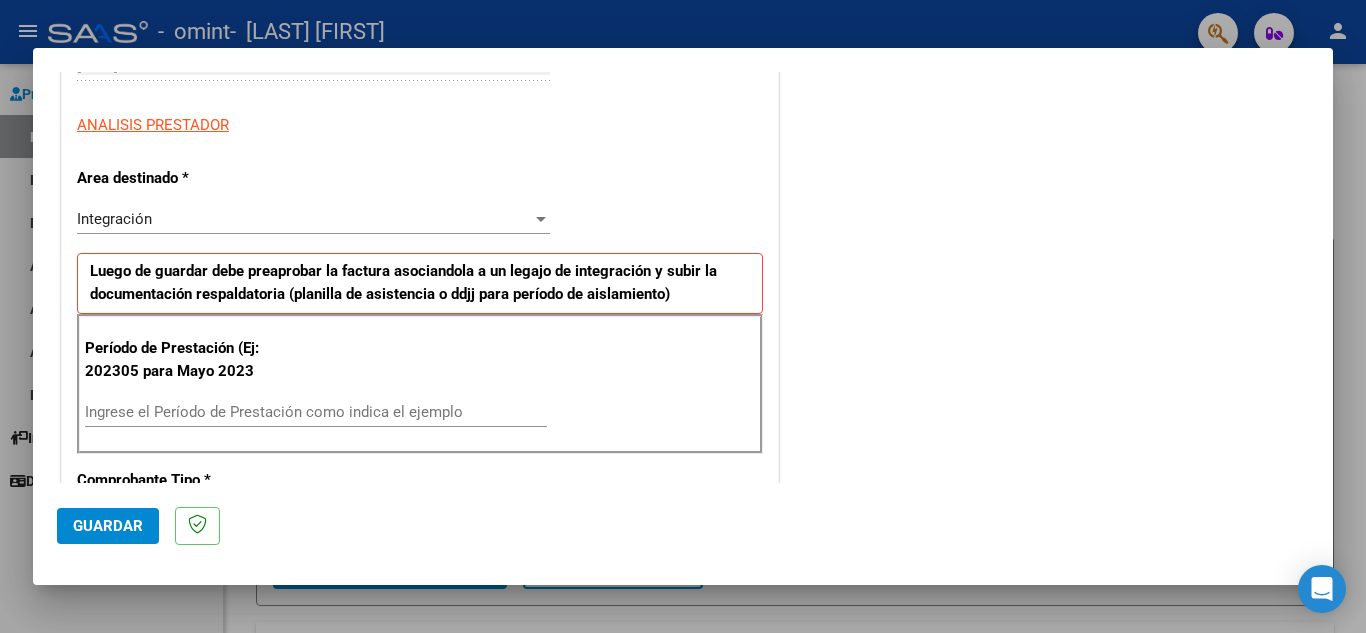click on "Ingrese el Período de Prestación como indica el ejemplo" at bounding box center (316, 412) 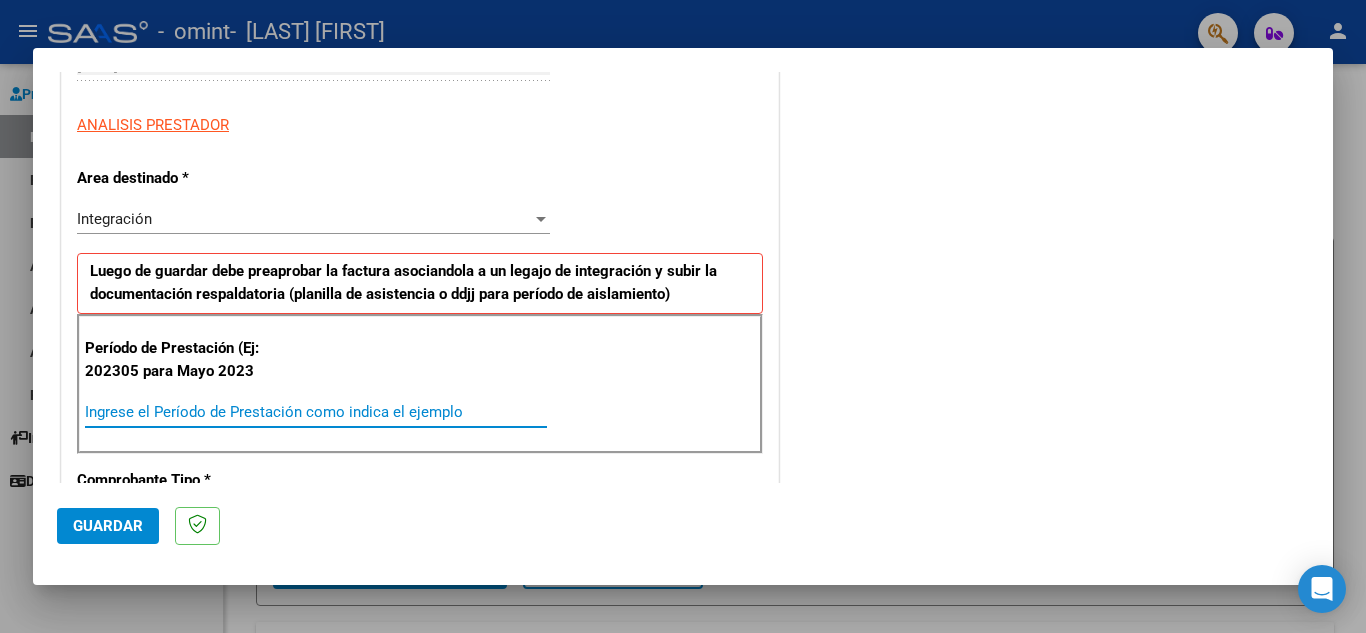 click on "Integración" at bounding box center [304, 219] 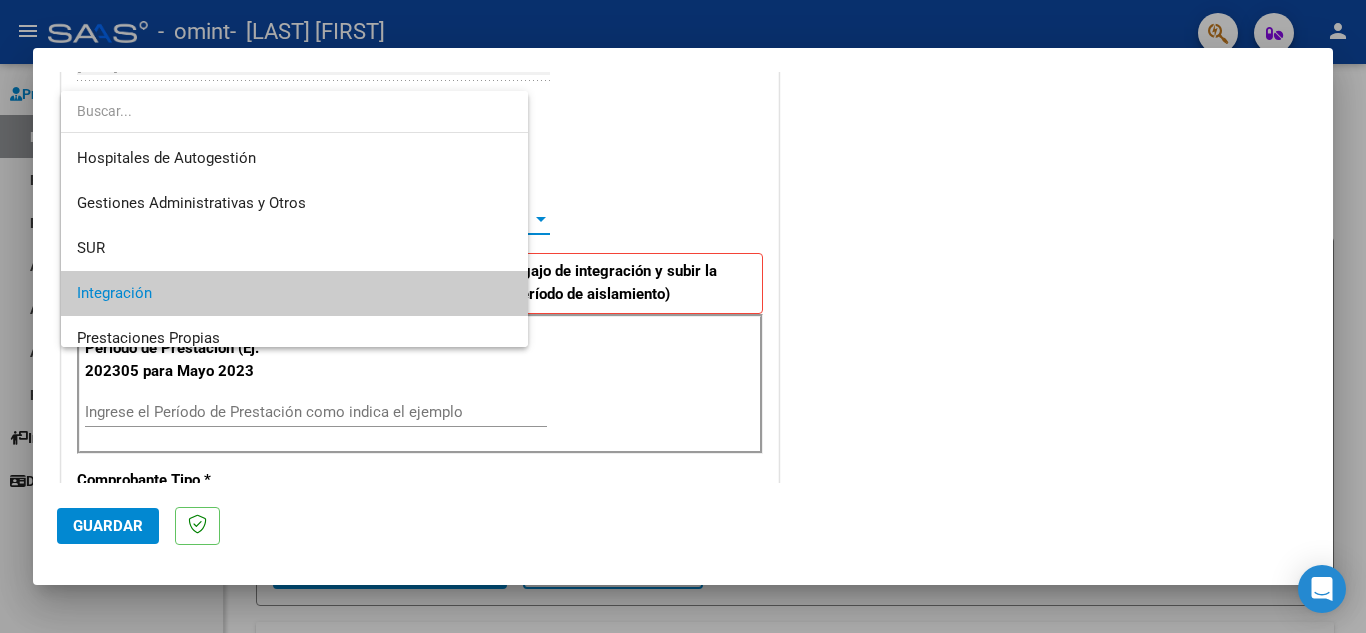 scroll, scrollTop: 75, scrollLeft: 0, axis: vertical 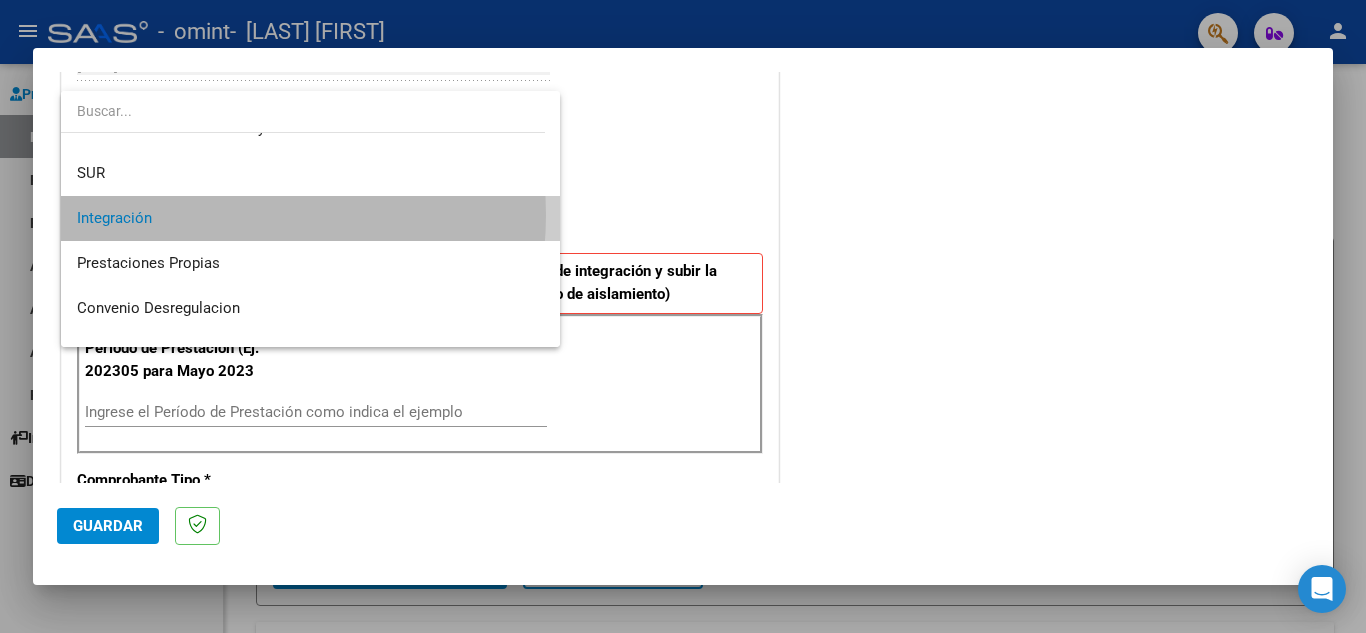 click on "Integración" at bounding box center [310, 218] 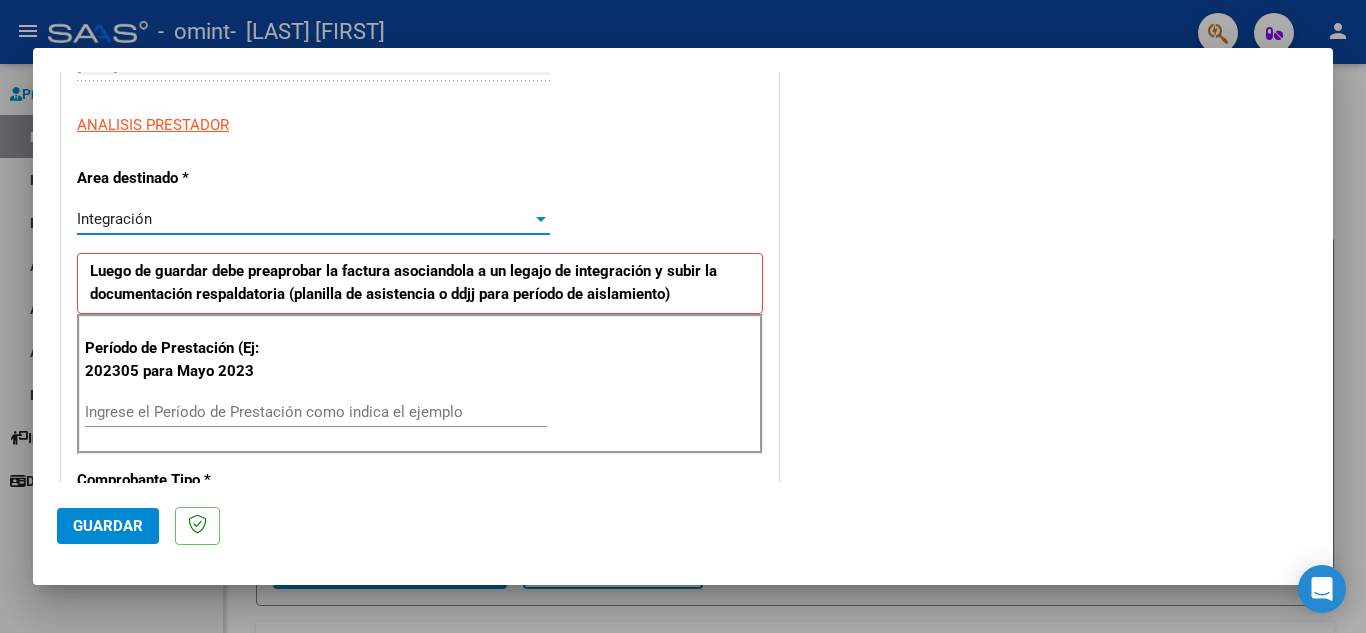 click on "Ingrese el Período de Prestación como indica el ejemplo" at bounding box center (316, 412) 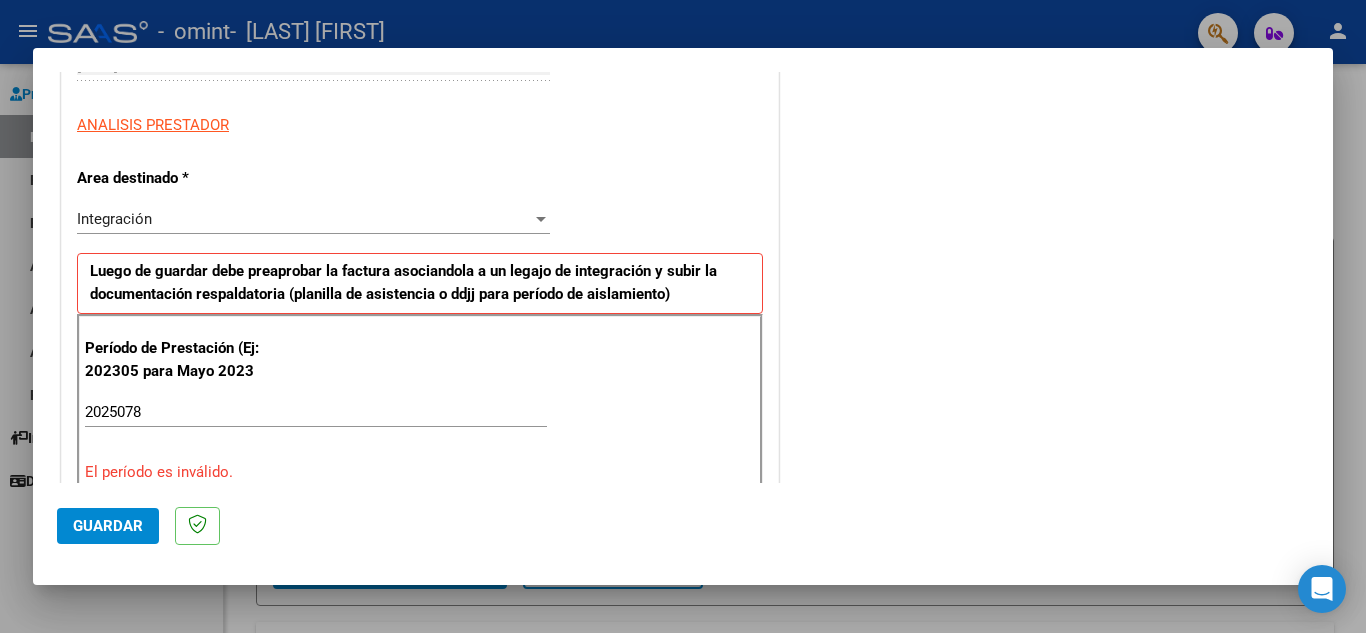 click on "El período es inválido." at bounding box center [420, 472] 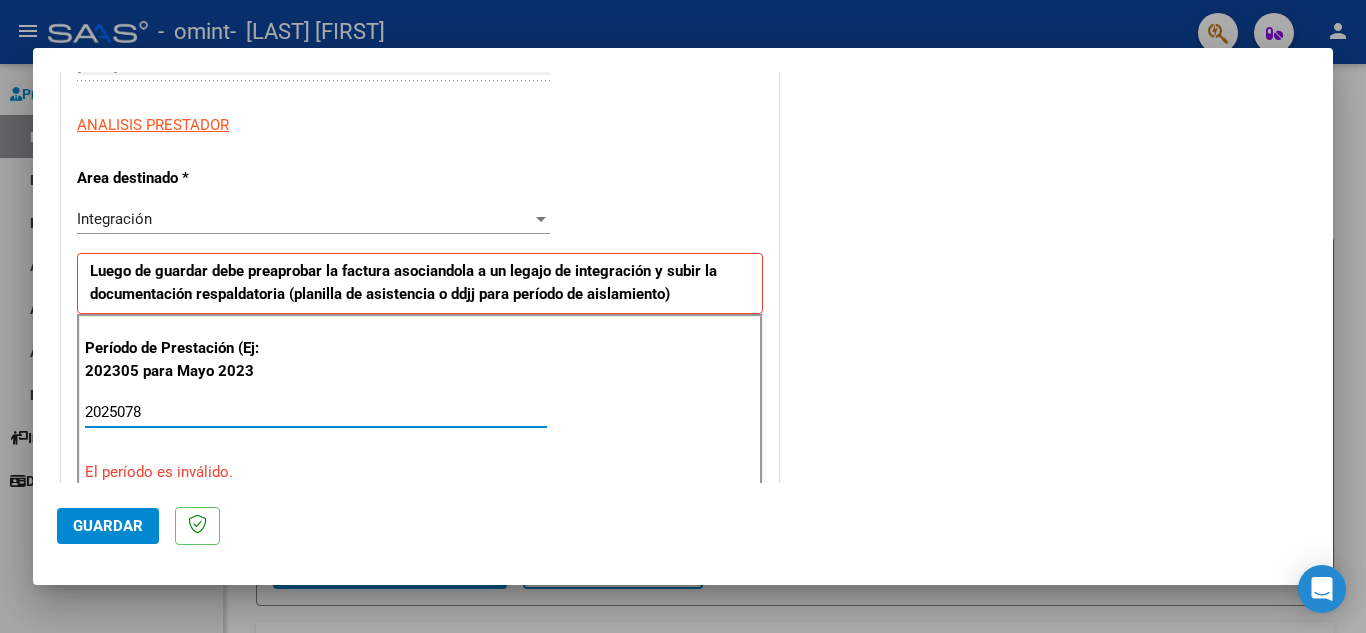 click on "2025078" at bounding box center [316, 412] 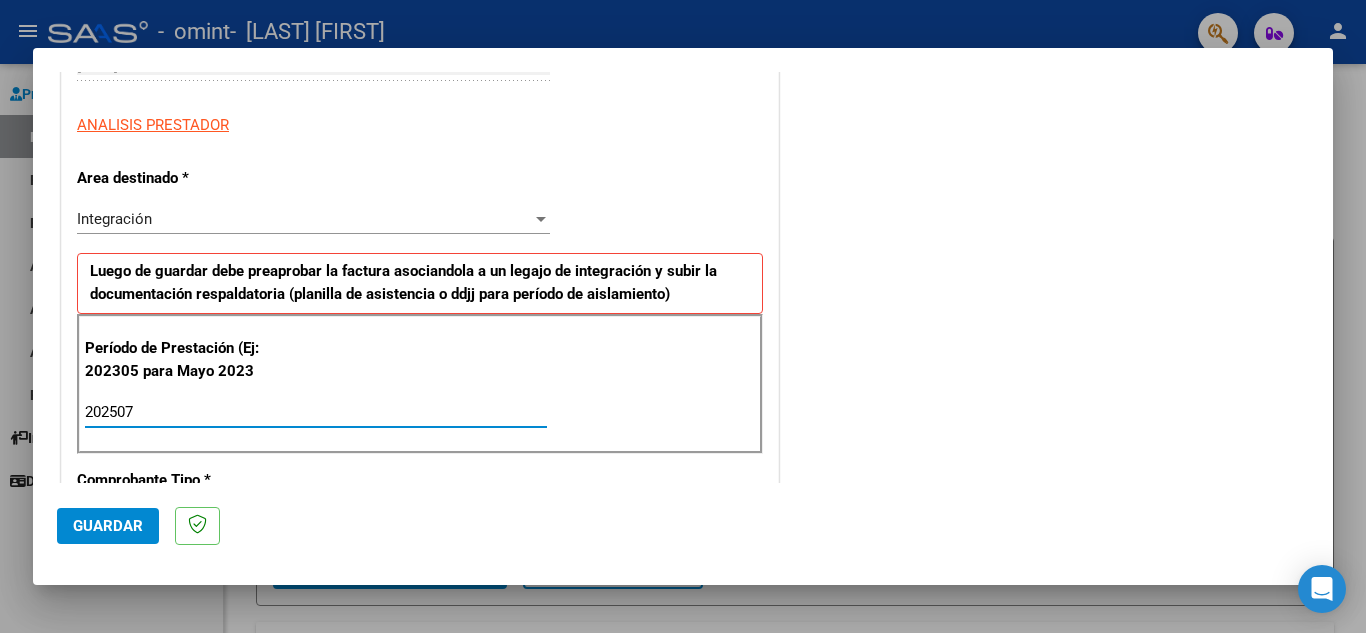 type on "202507" 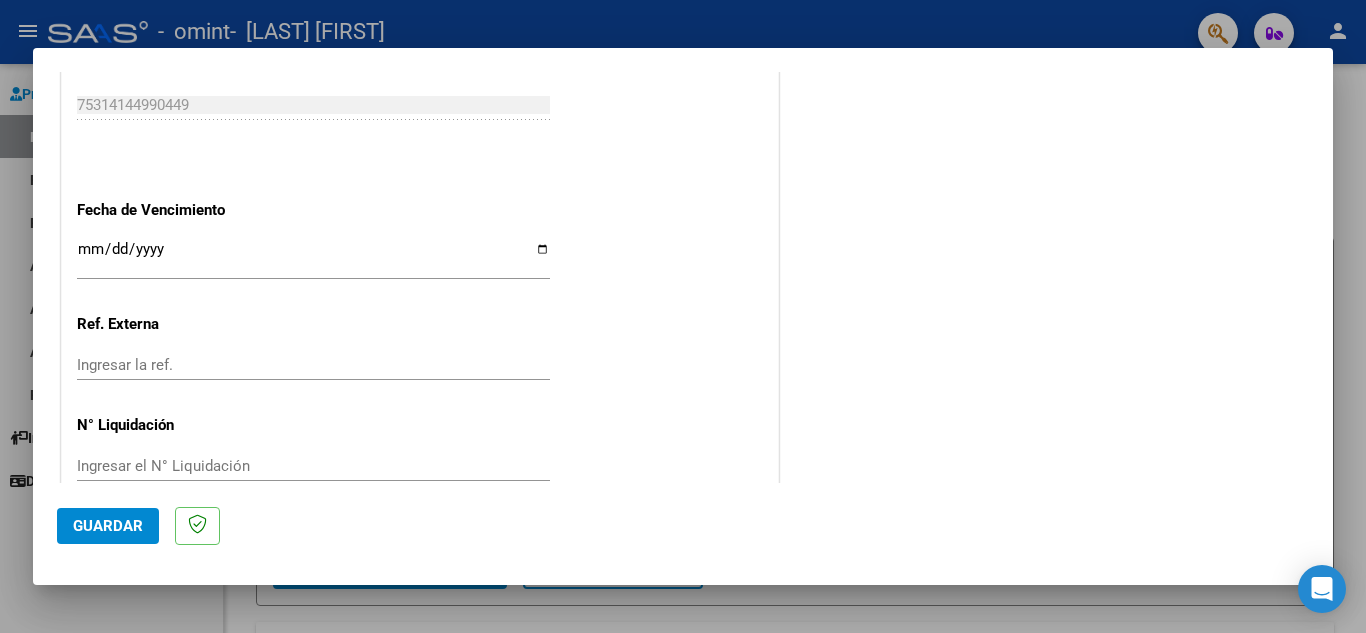 scroll, scrollTop: 1311, scrollLeft: 0, axis: vertical 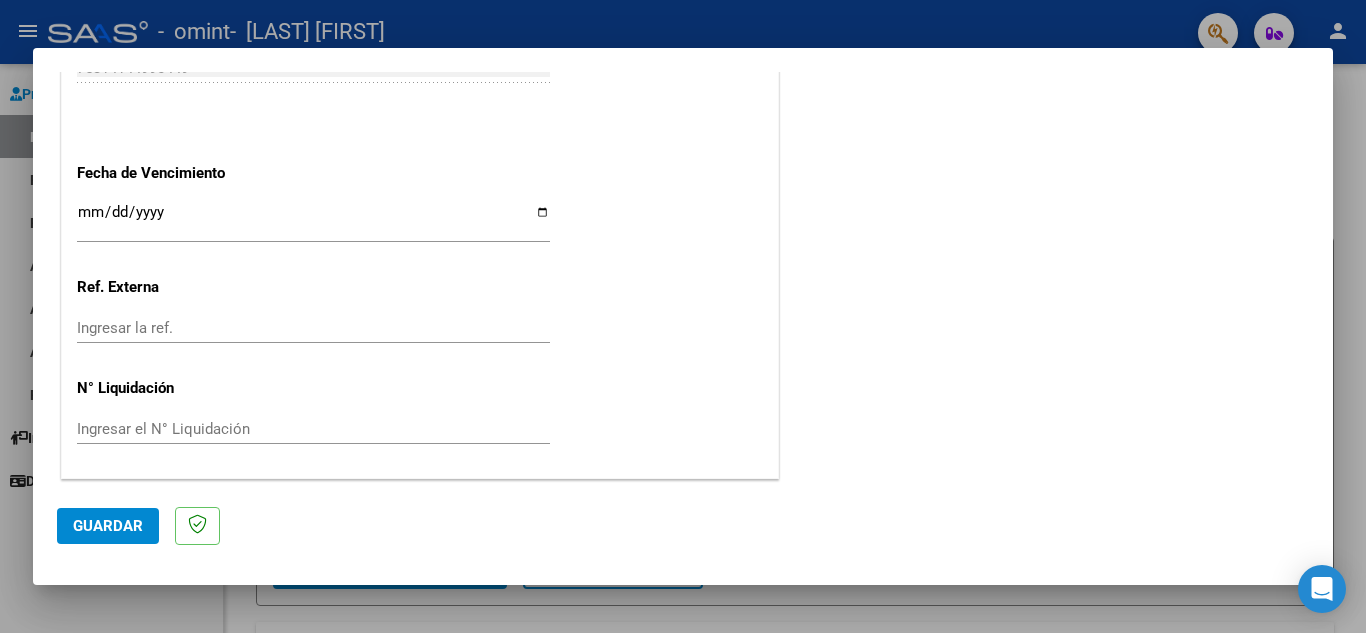 click on "Ingresar la fecha" at bounding box center (313, 220) 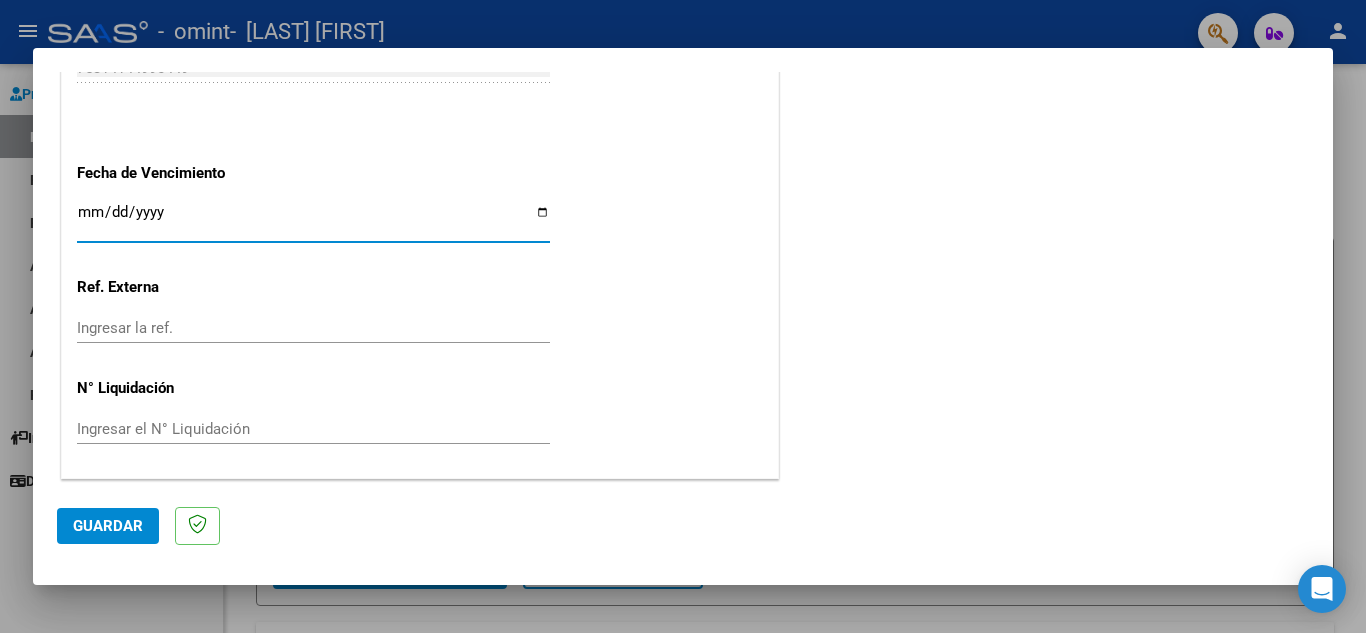 click on "Ingresar la fecha" at bounding box center (313, 220) 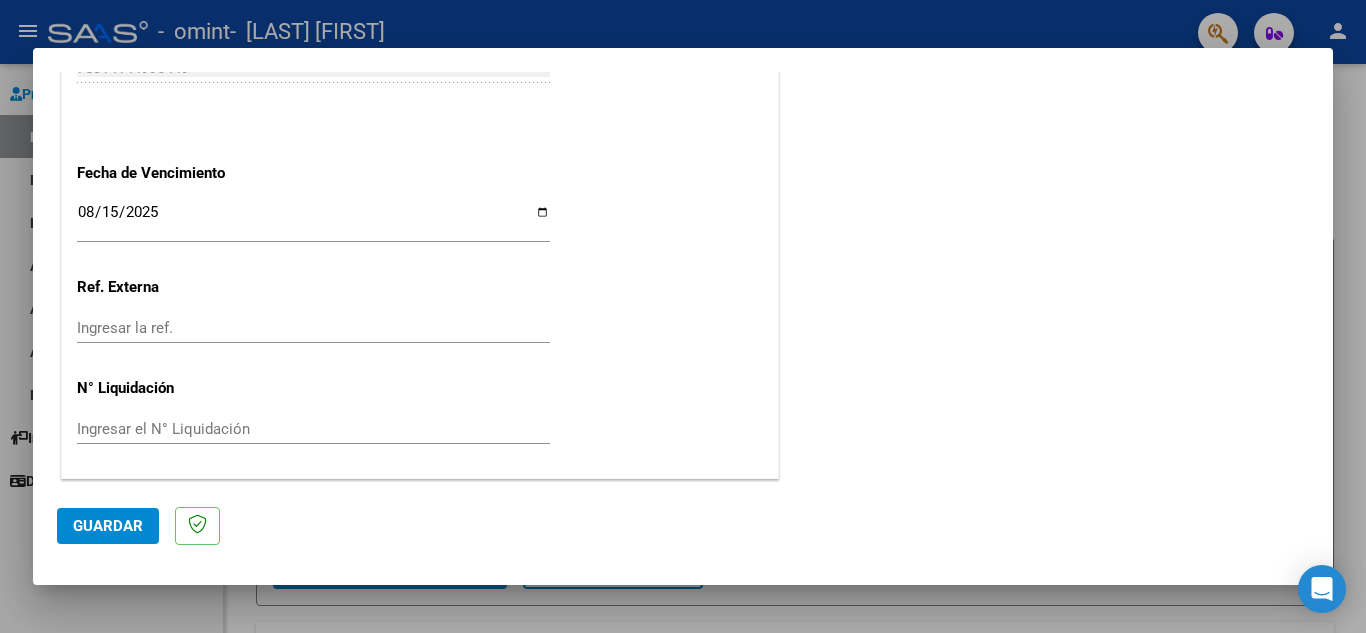 click on "Ingresar la ref." 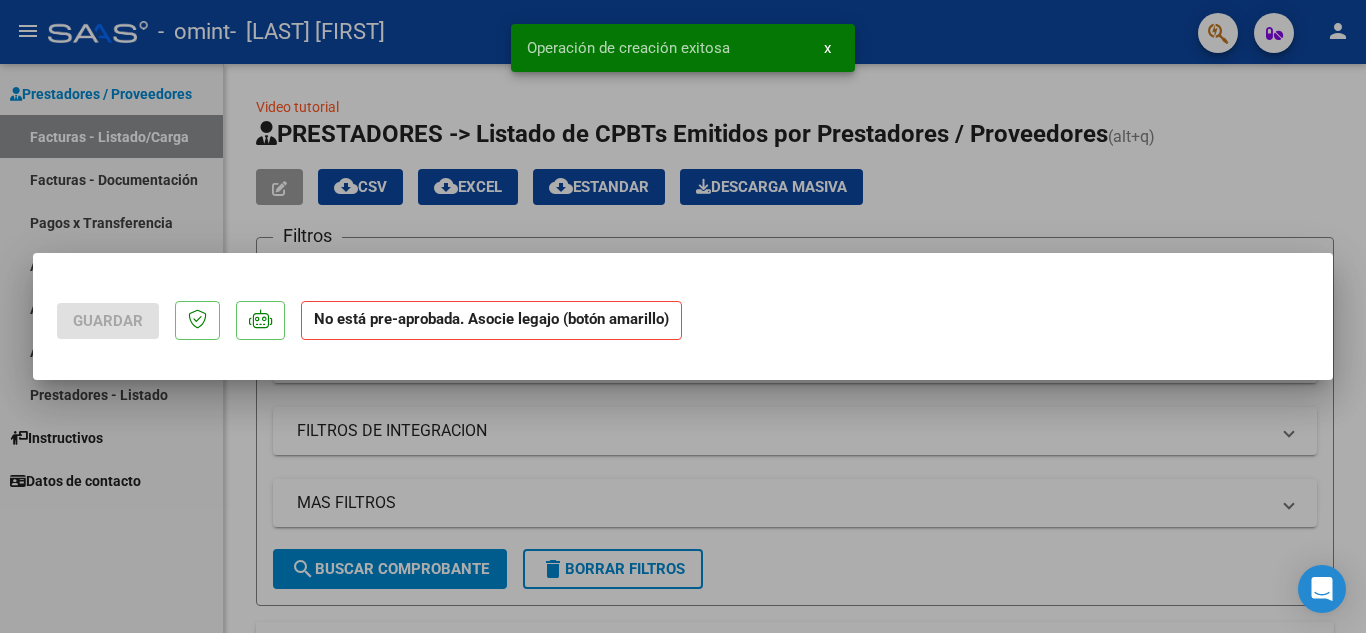 scroll, scrollTop: 0, scrollLeft: 0, axis: both 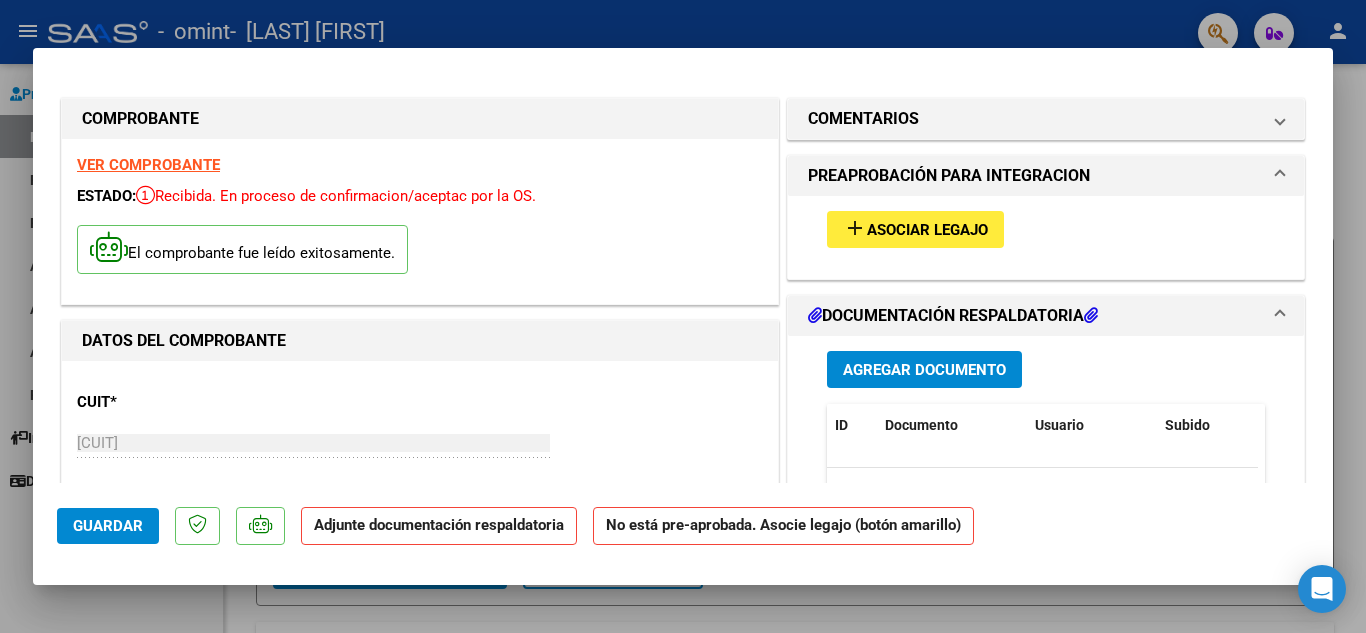 click on "Asociar Legajo" at bounding box center (927, 230) 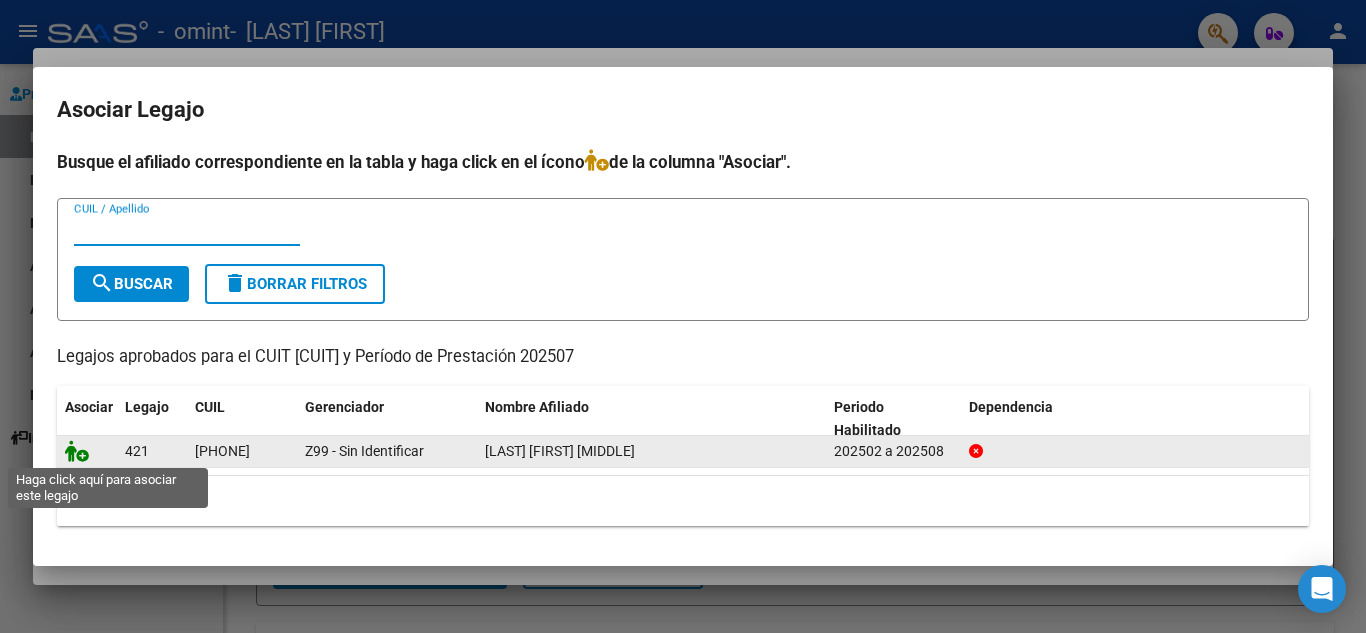 click 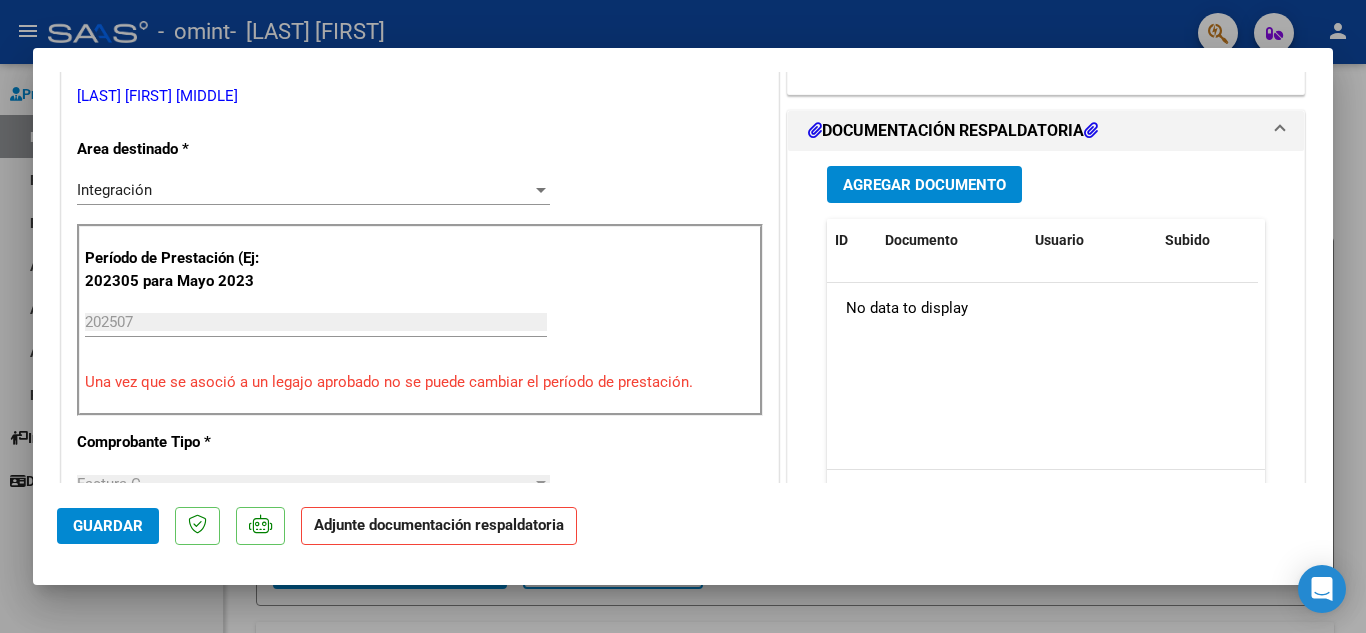 scroll, scrollTop: 506, scrollLeft: 0, axis: vertical 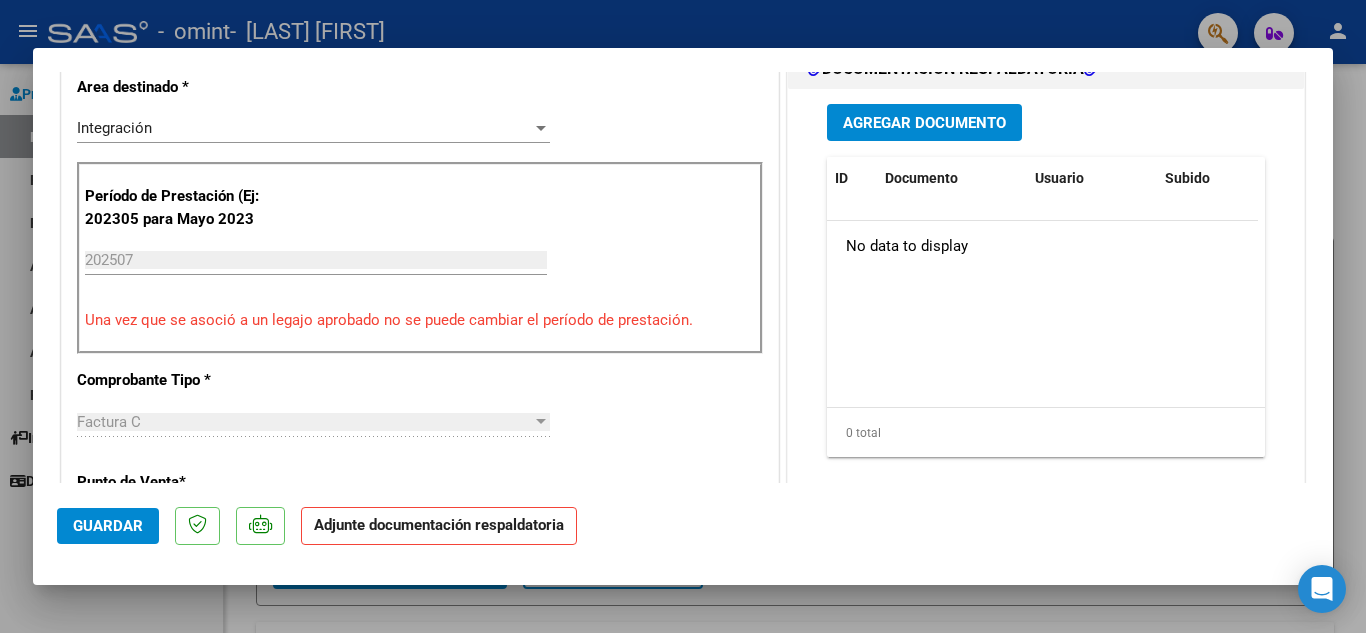 click on "Agregar Documento" at bounding box center (924, 122) 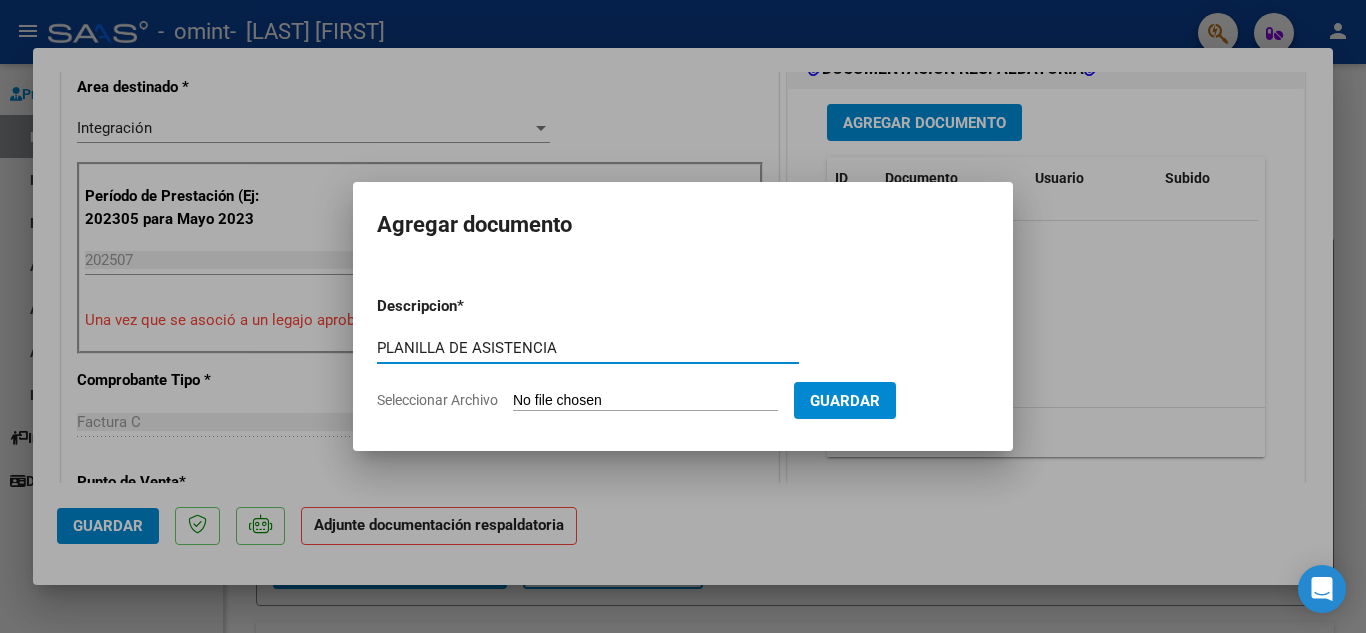 type on "PLANILLA DE ASISTENCIA" 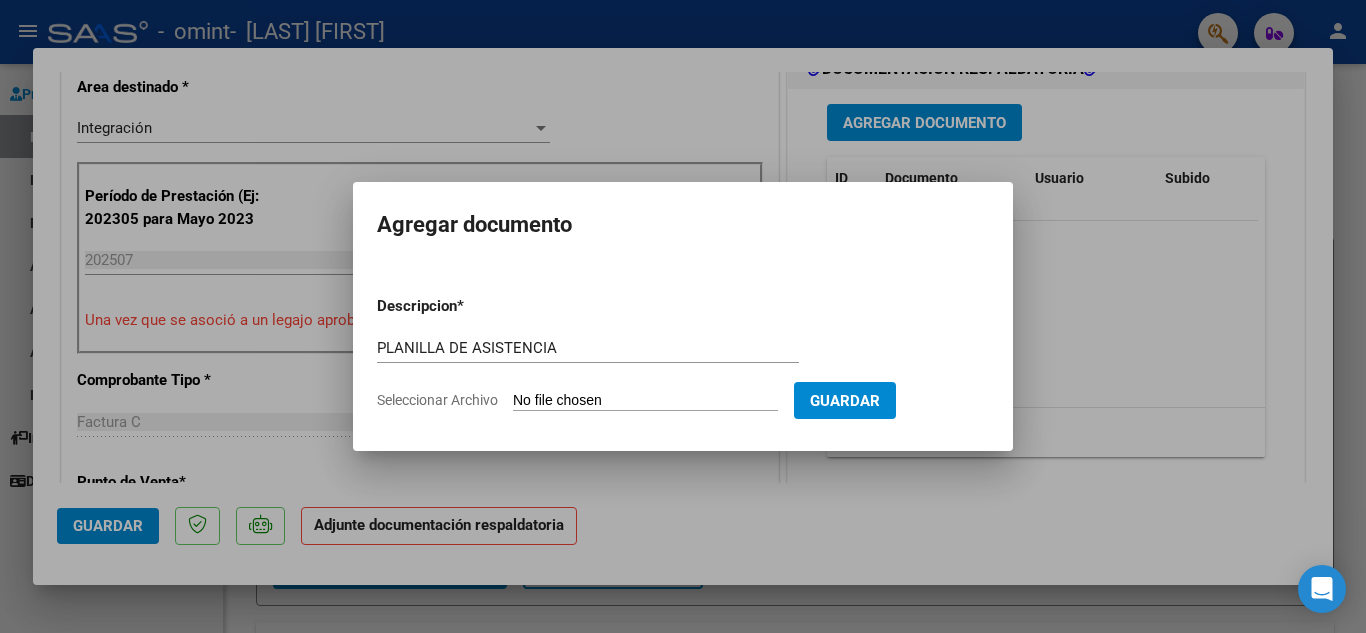 click on "PLANILLA DE ASISTENCIA Escriba aquí una descripcion" at bounding box center [588, 357] 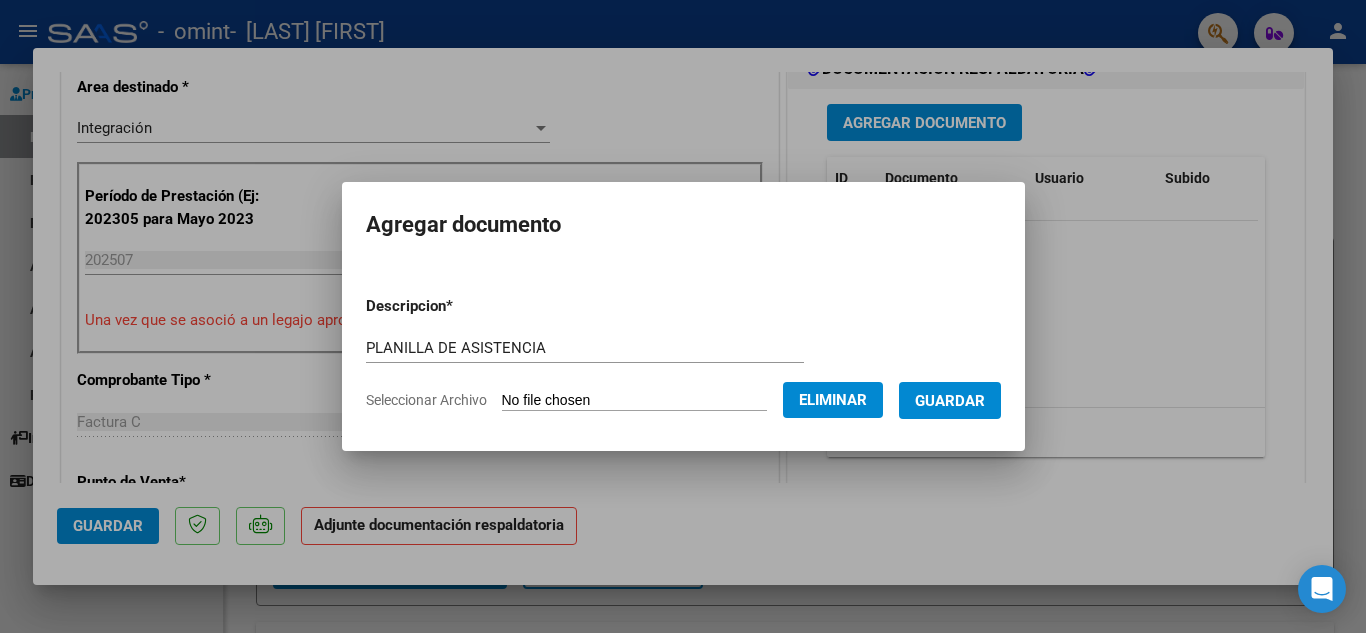 click on "Guardar" at bounding box center (950, 401) 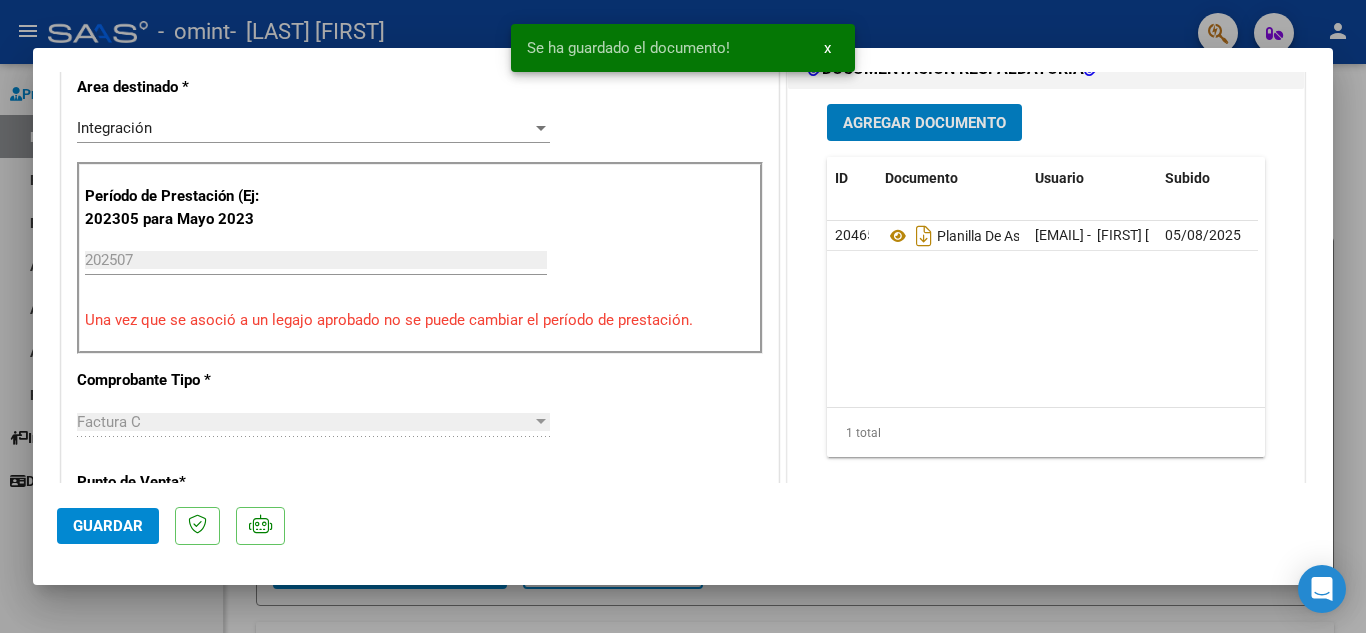 click on "Agregar Documento" at bounding box center [924, 122] 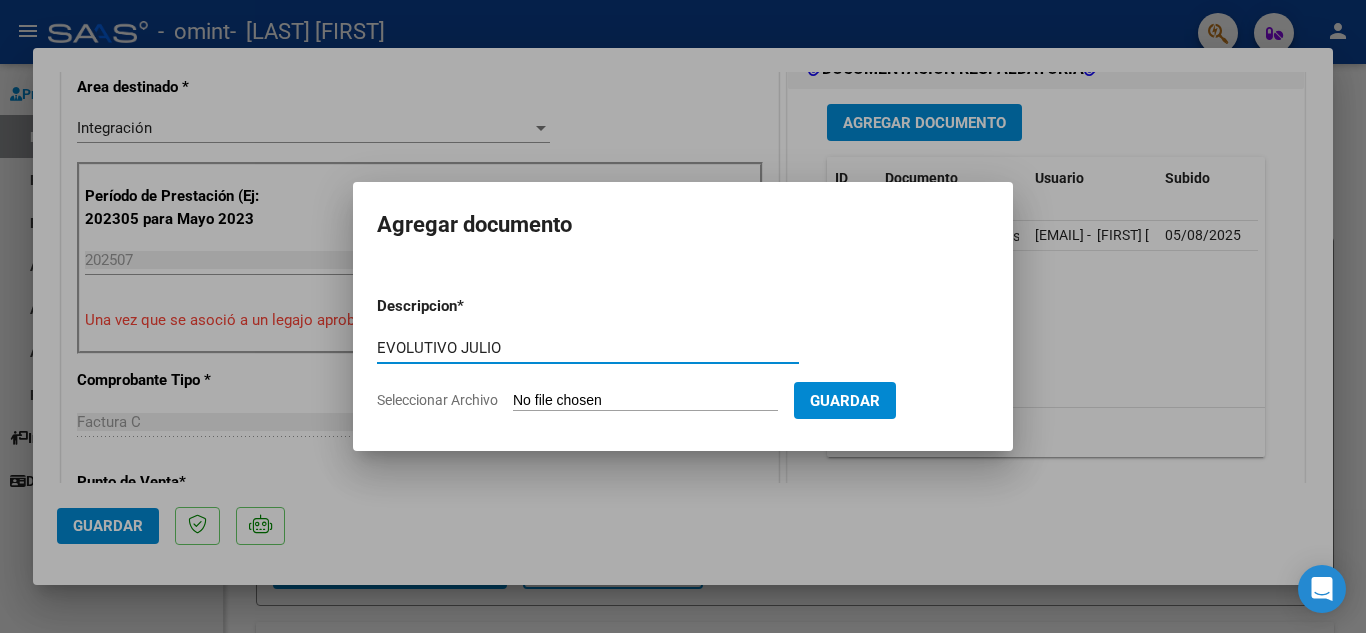 type on "EVOLUTIVO JULIO" 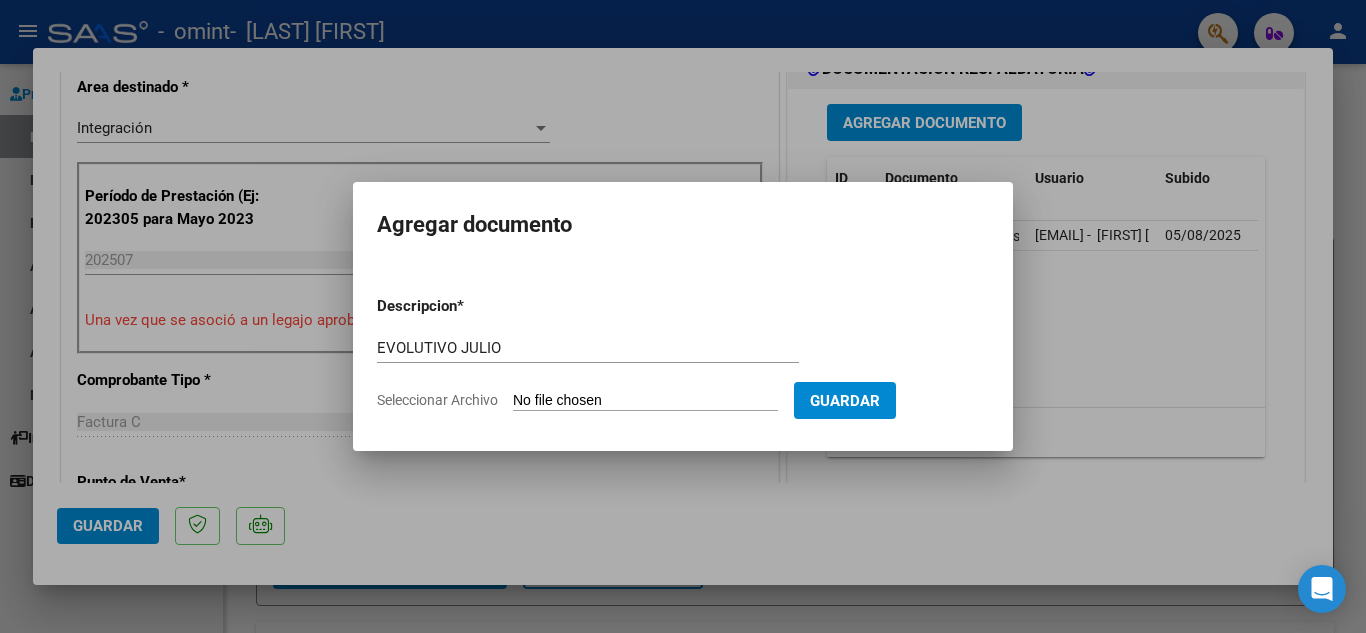 click on "Seleccionar Archivo" 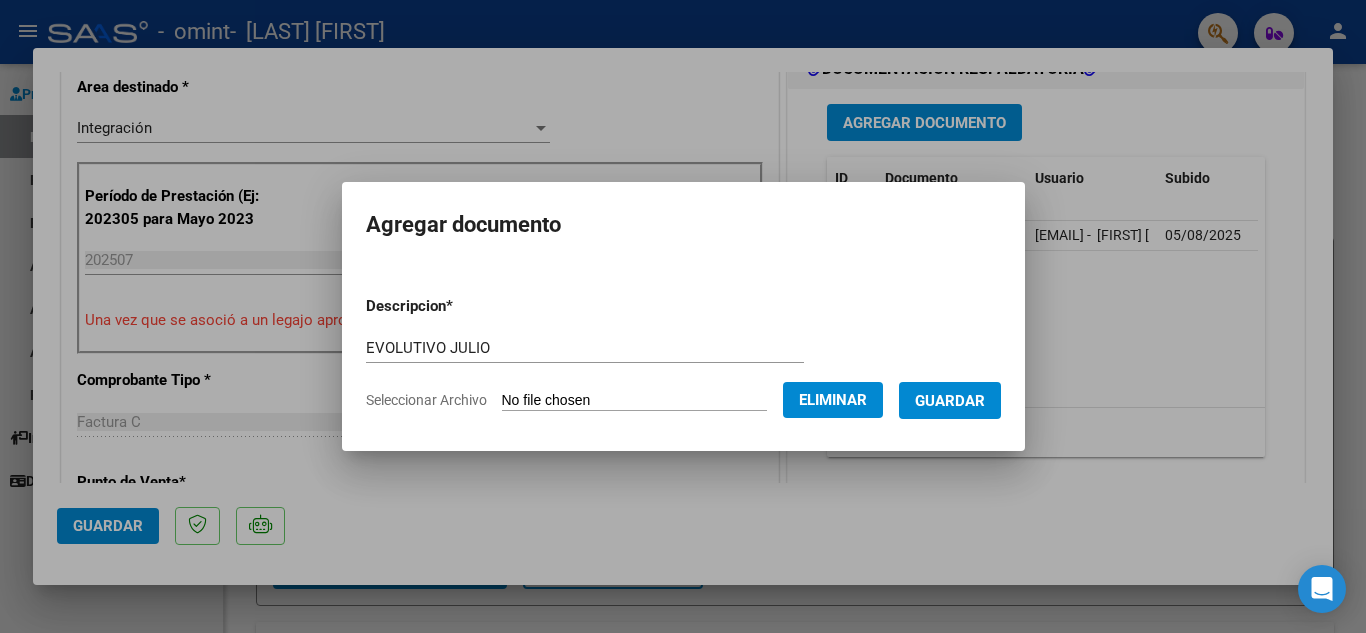 click on "Seleccionar Archivo" 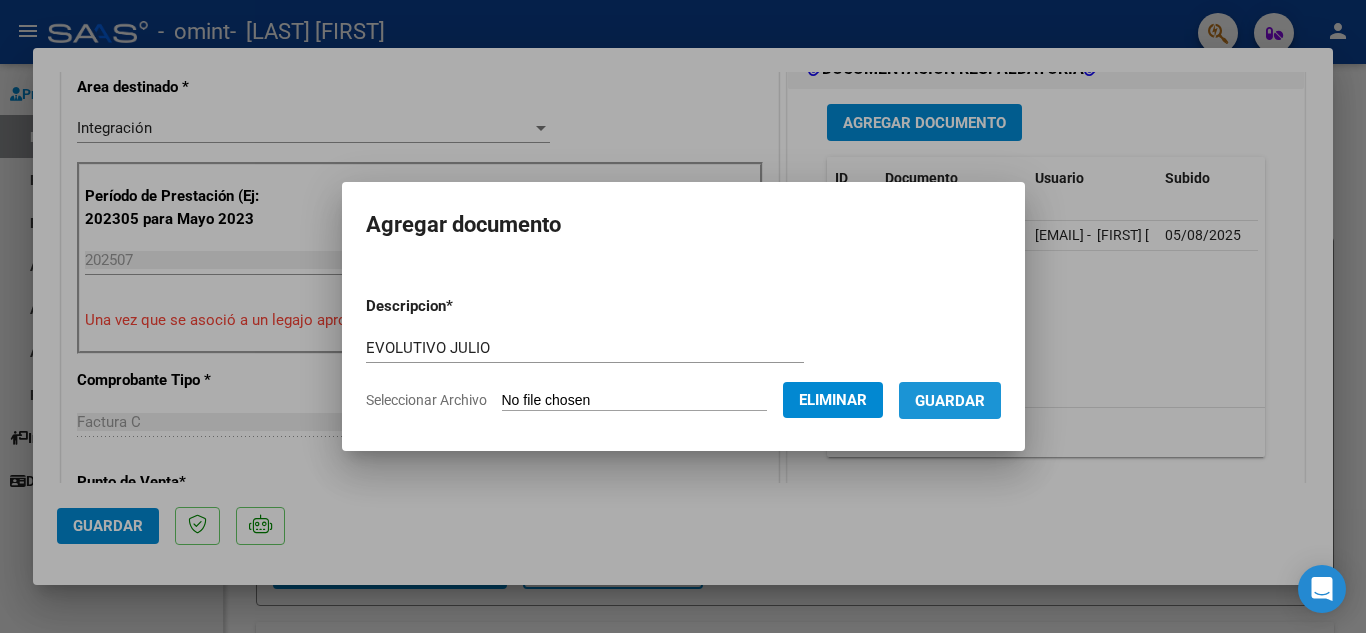 click on "Guardar" at bounding box center [950, 401] 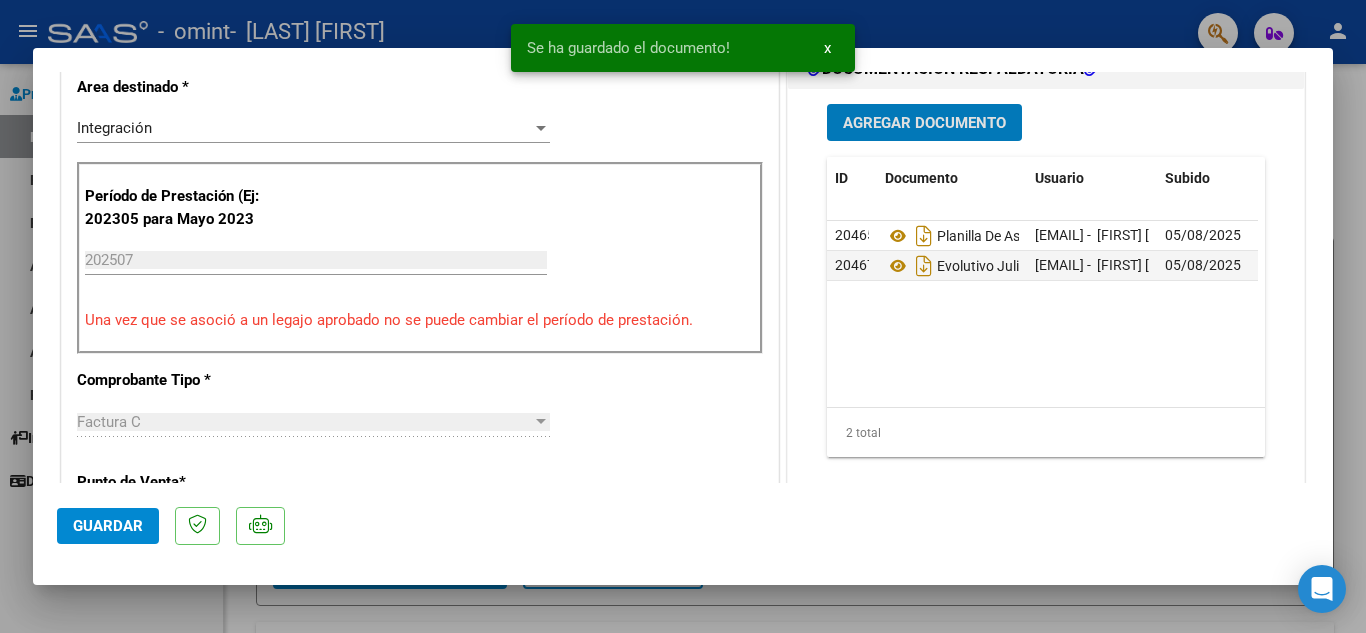 click on "Agregar Documento" at bounding box center [924, 123] 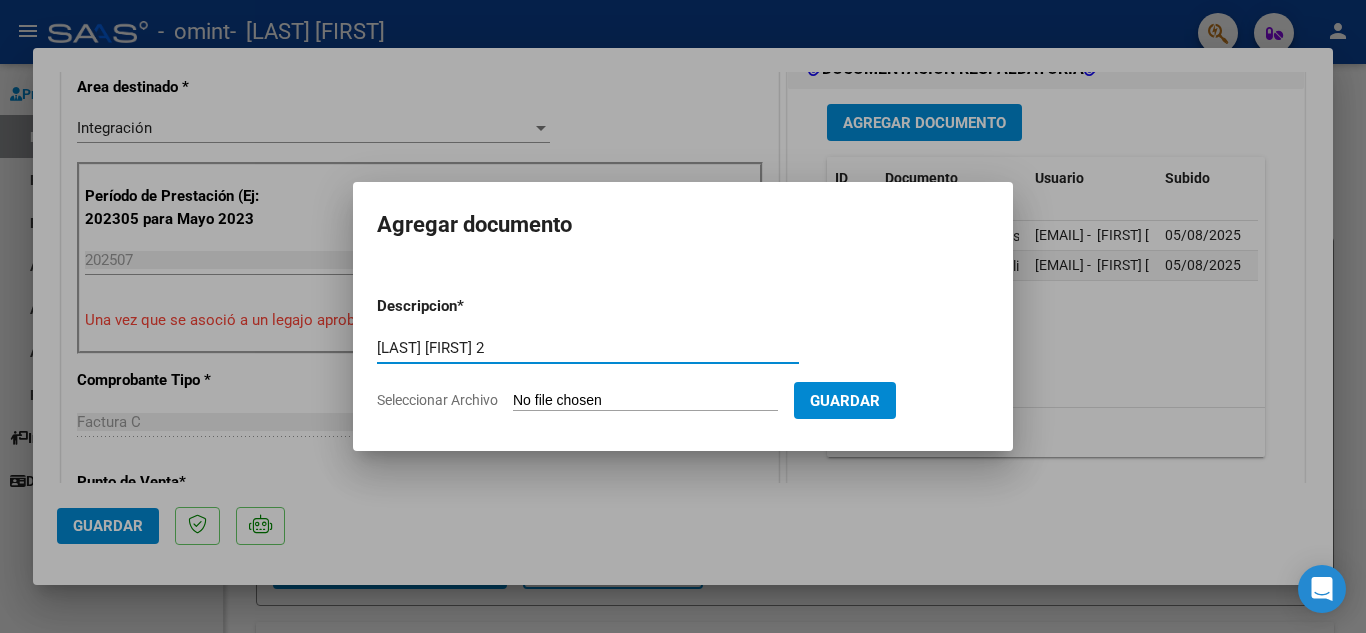 click on "[LAST] [FIRST] 2" at bounding box center [588, 348] 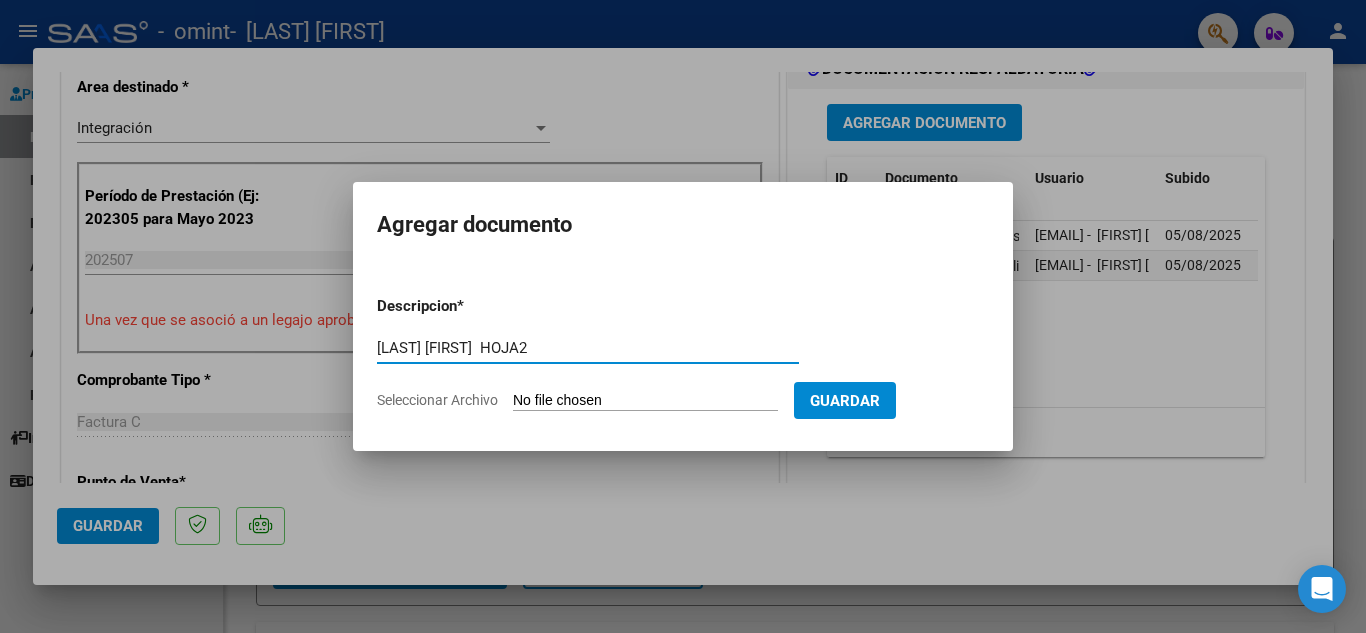 type on "[LAST] [FIRST]  HOJA2" 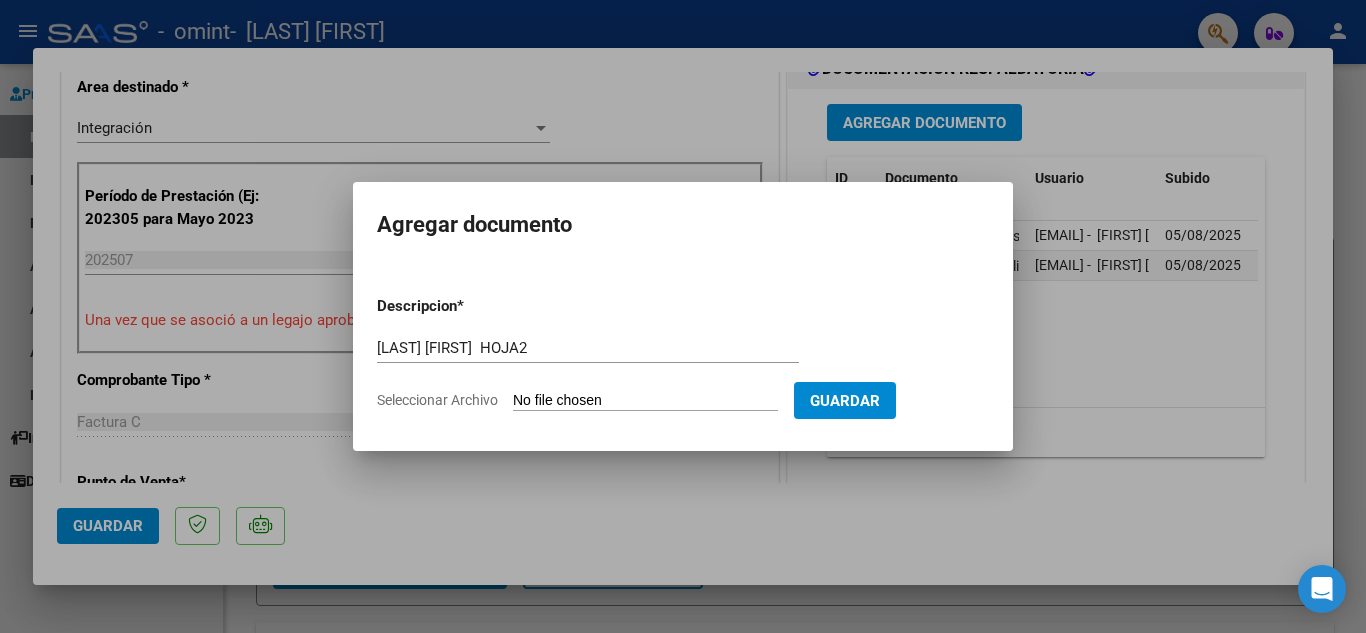 type on "C:\fakepath\[LAST] [FIRST] 2.jpeg" 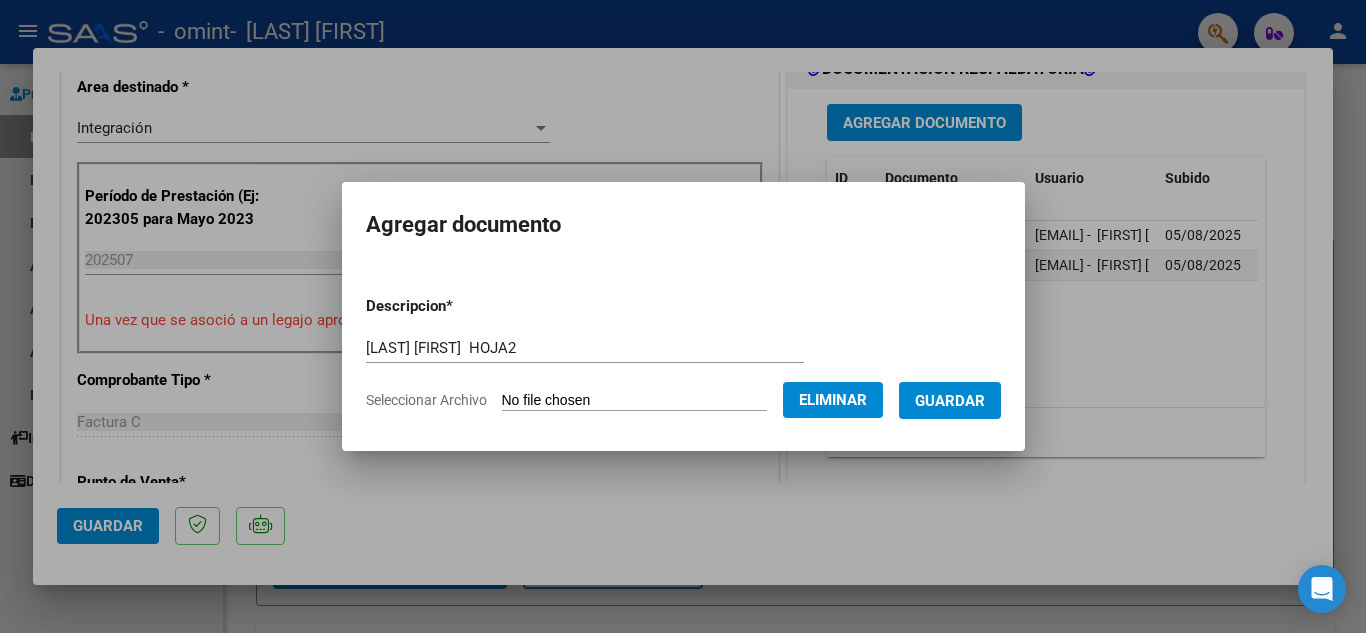 click on "Guardar" at bounding box center (950, 401) 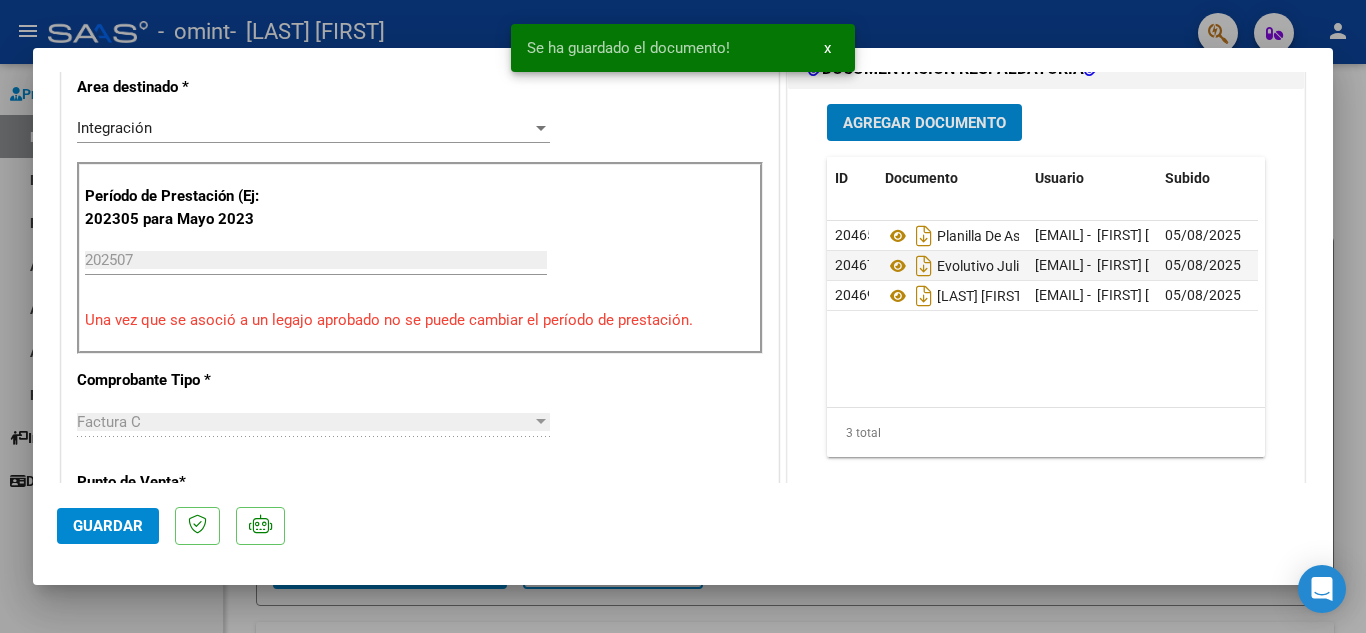 click on "Guardar" 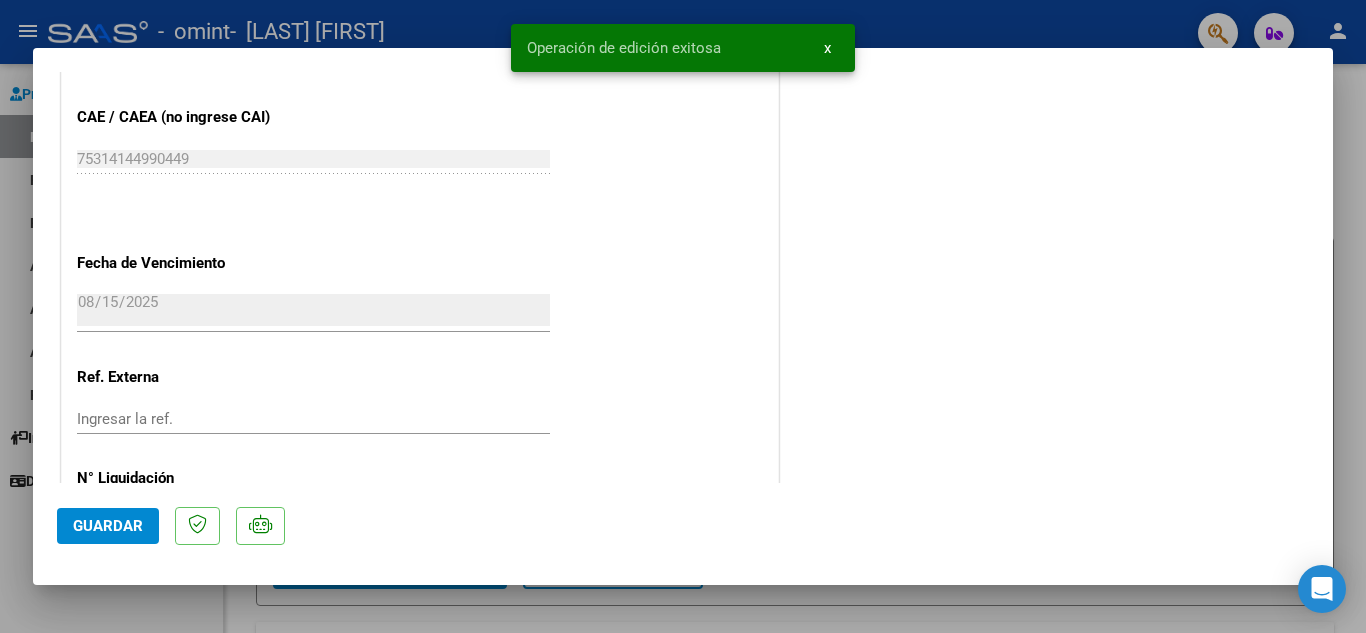 scroll, scrollTop: 1379, scrollLeft: 0, axis: vertical 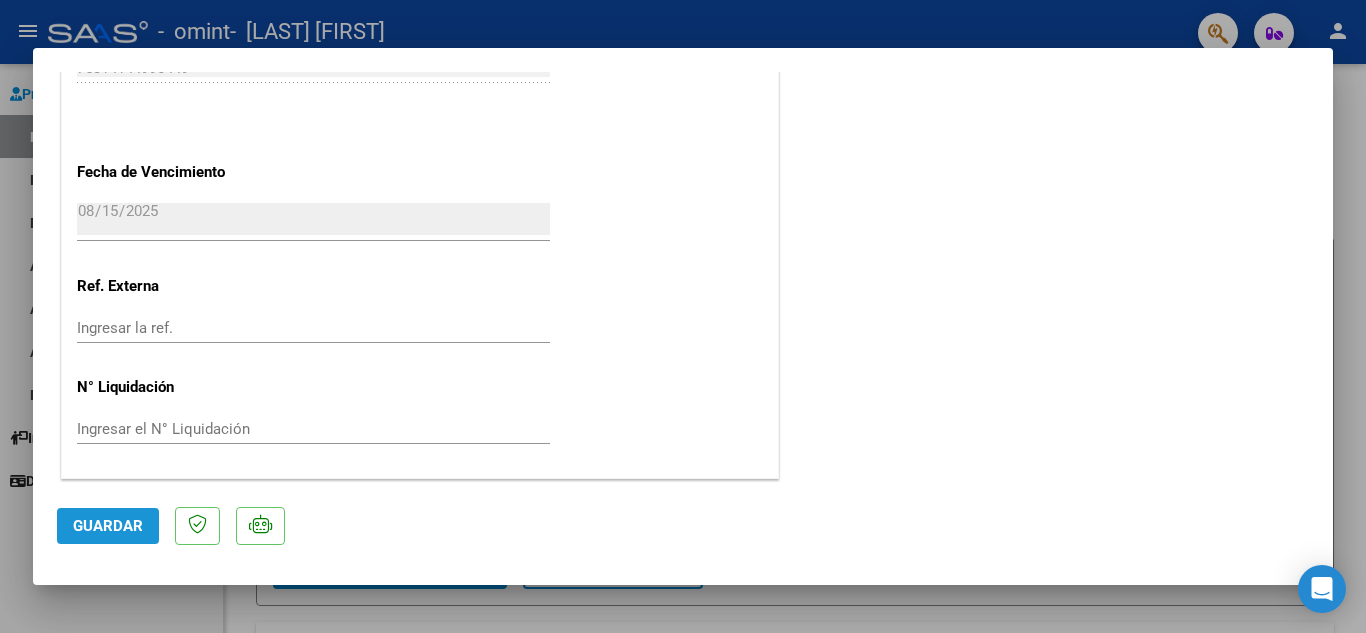 click on "Guardar" 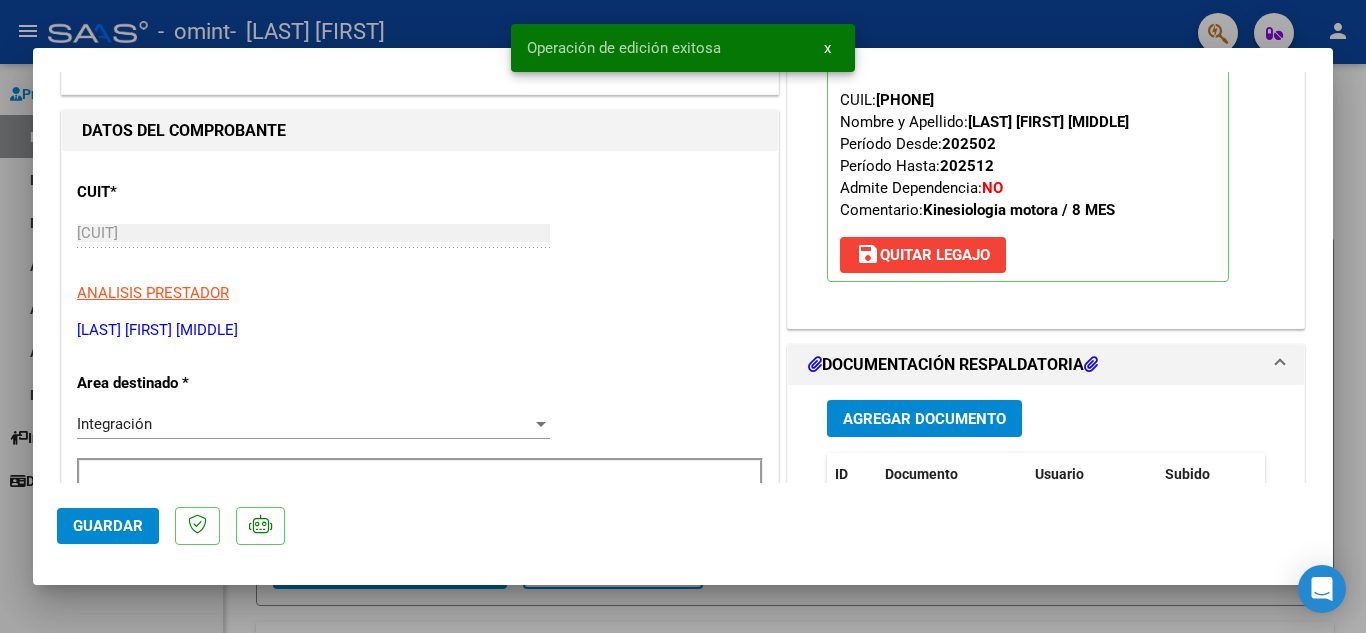scroll, scrollTop: 0, scrollLeft: 0, axis: both 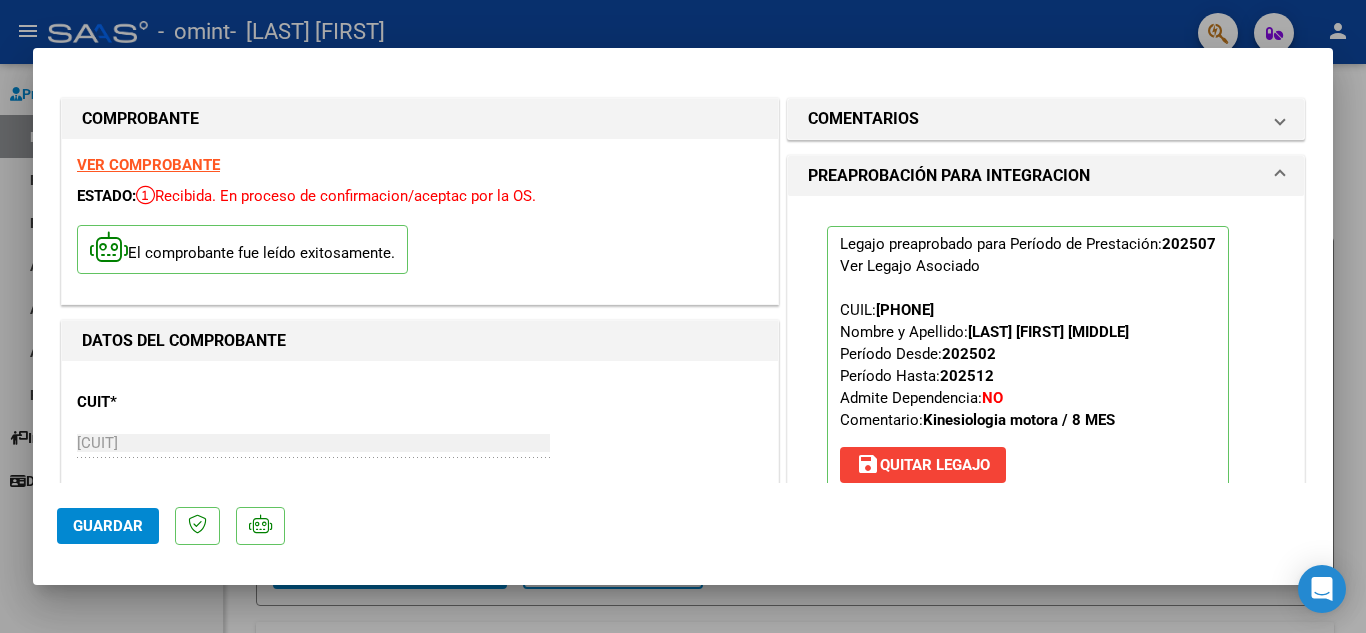 click at bounding box center (683, 316) 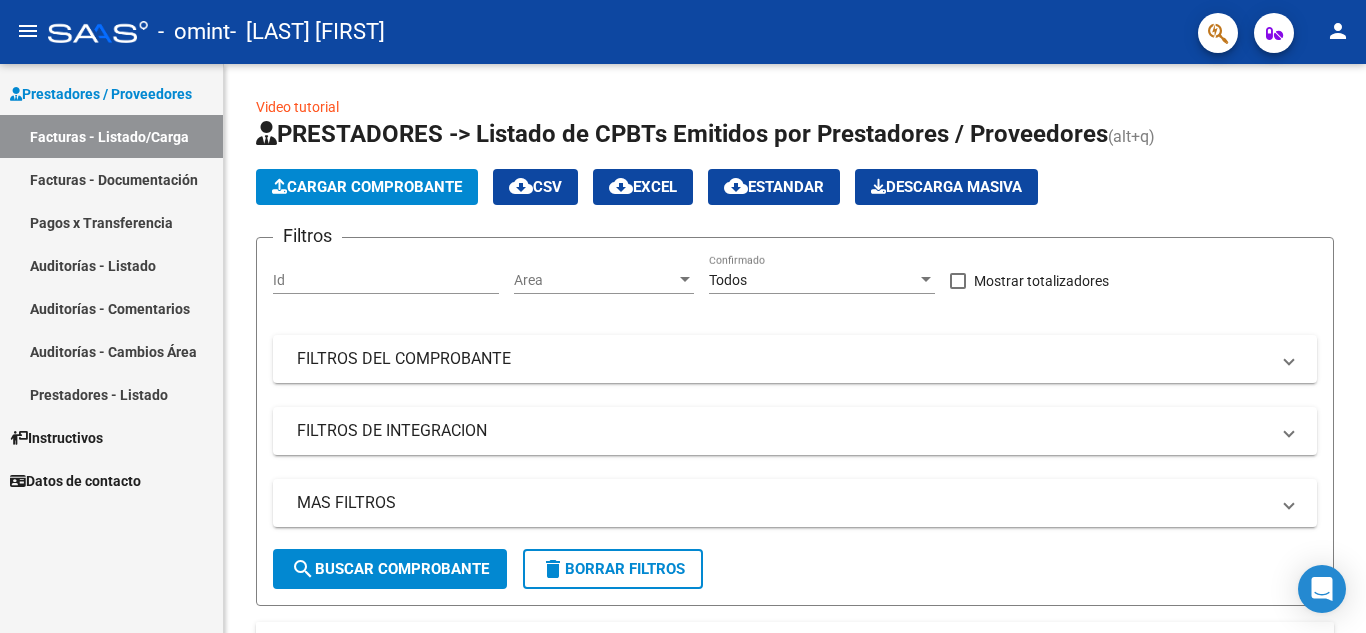 click on "Prestadores / Proveedores Facturas - Listado/Carga Facturas - Documentación Pagos x Transferencia Auditorías - Listado Auditorías - Comentarios Auditorías - Cambios Área Prestadores - Listado    Instructivos    Datos de contacto" at bounding box center (111, 348) 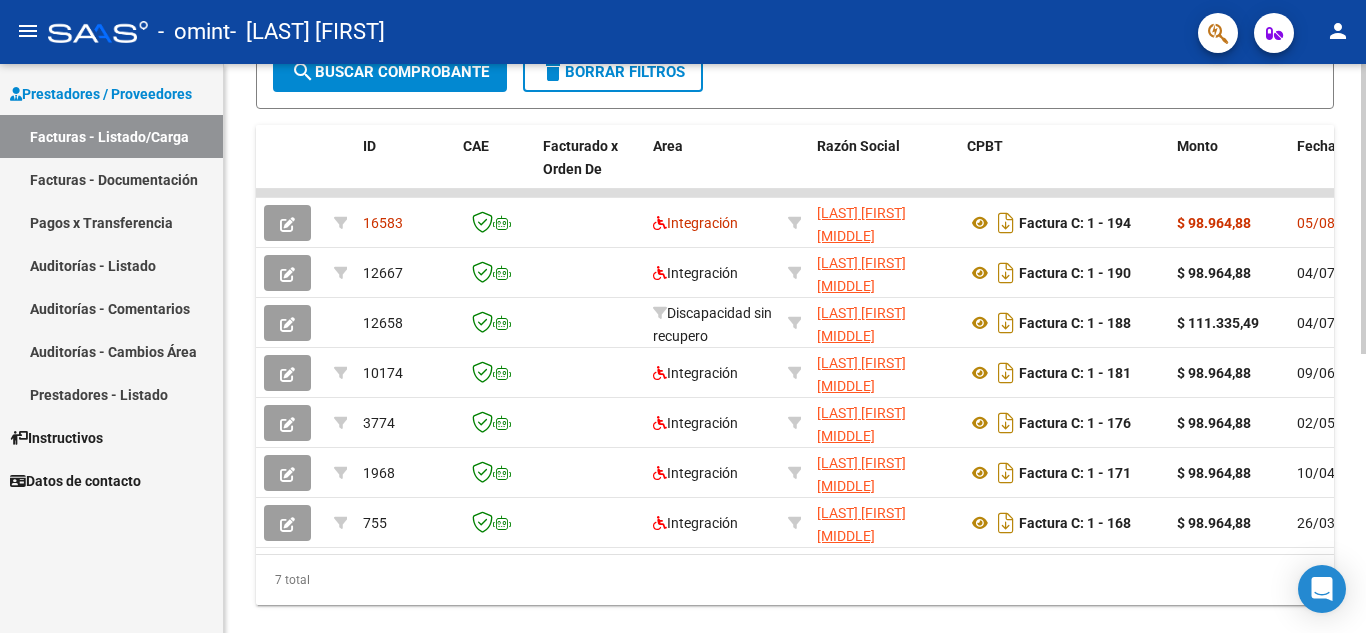 scroll, scrollTop: 534, scrollLeft: 0, axis: vertical 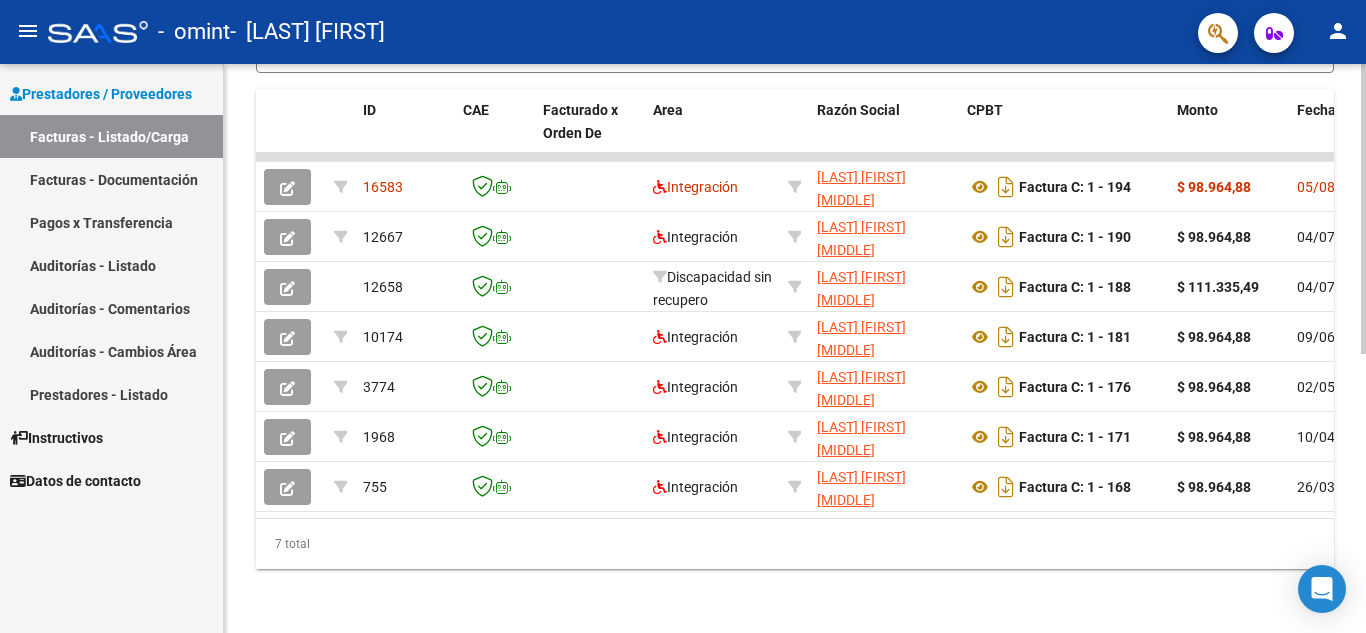 click 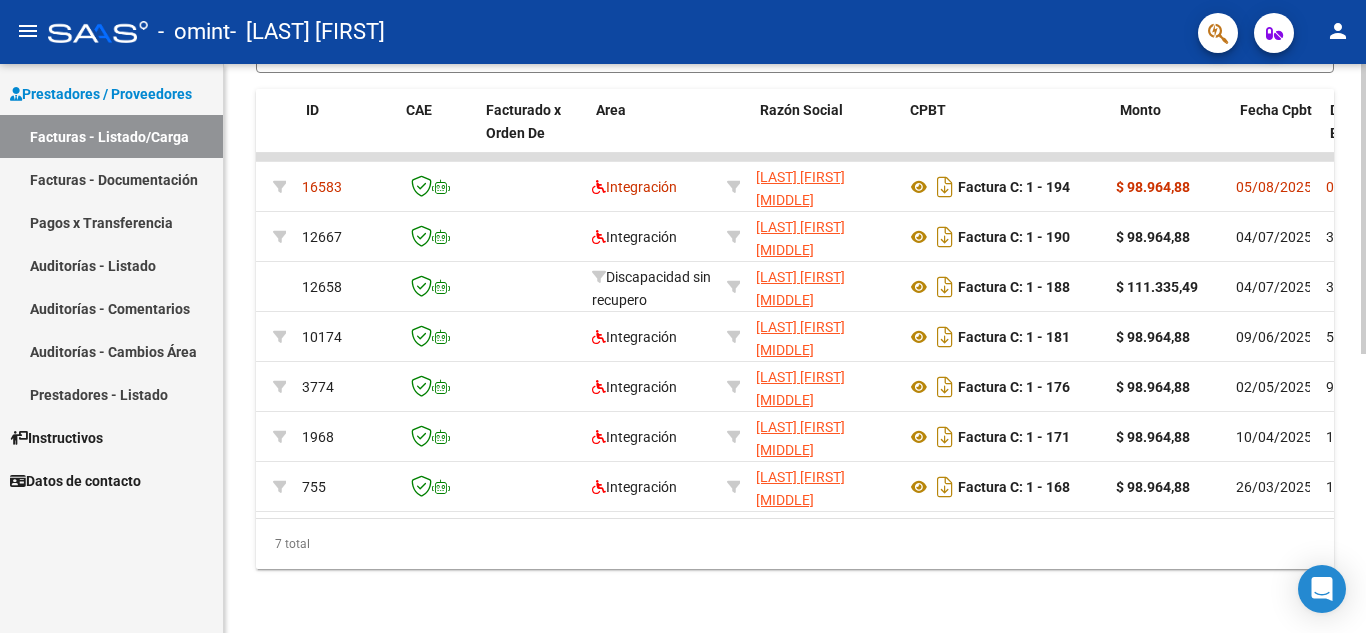 scroll, scrollTop: 0, scrollLeft: 0, axis: both 